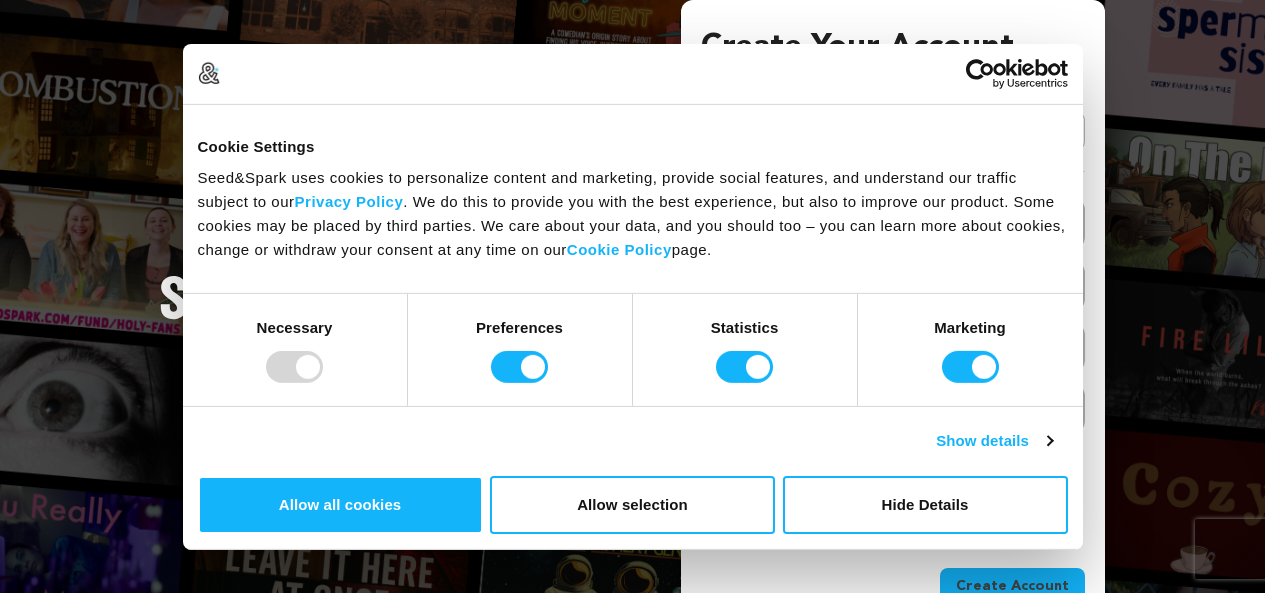 scroll, scrollTop: 0, scrollLeft: 0, axis: both 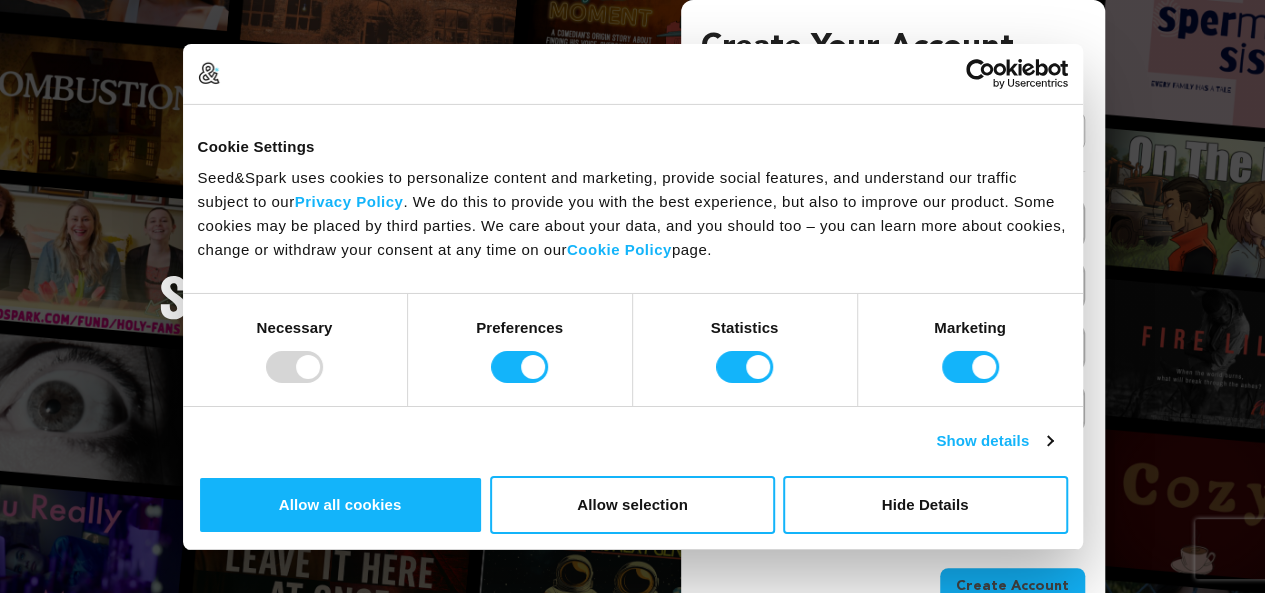 click on "Continue with Google" at bounding box center [893, 131] 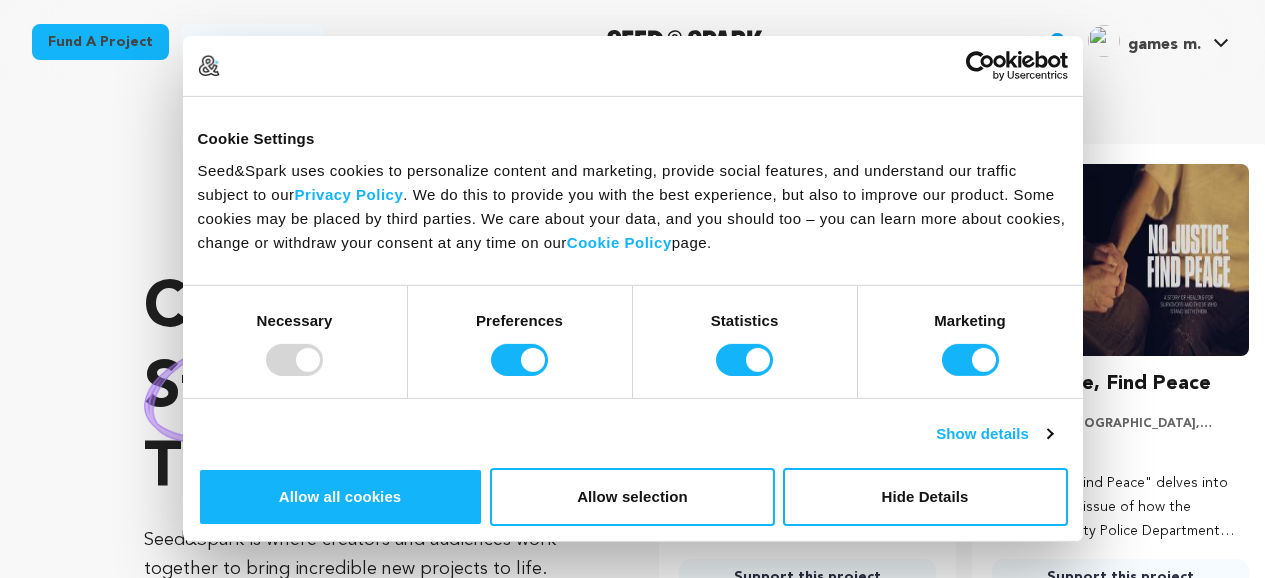 scroll, scrollTop: 0, scrollLeft: 0, axis: both 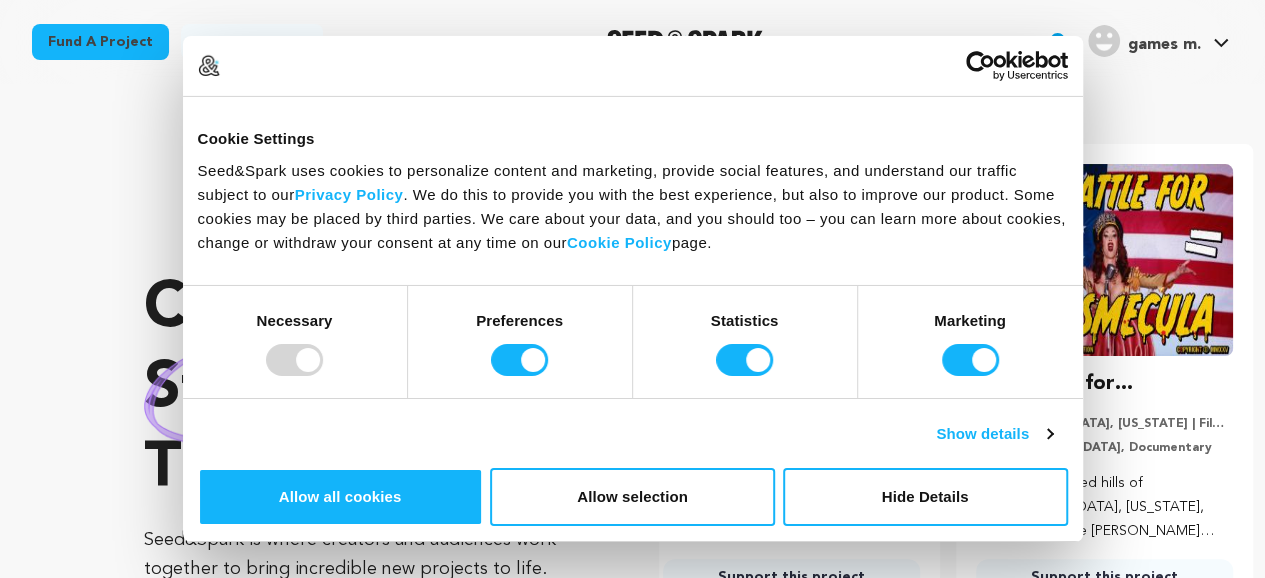 click on "games m." at bounding box center [1164, 45] 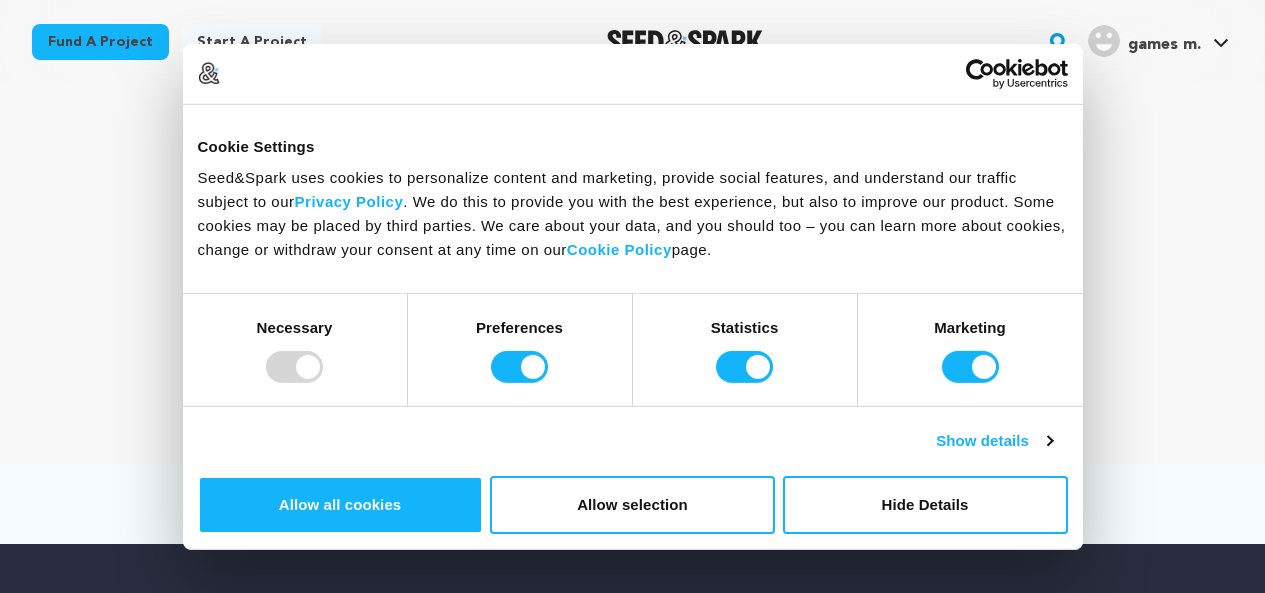 scroll, scrollTop: 0, scrollLeft: 0, axis: both 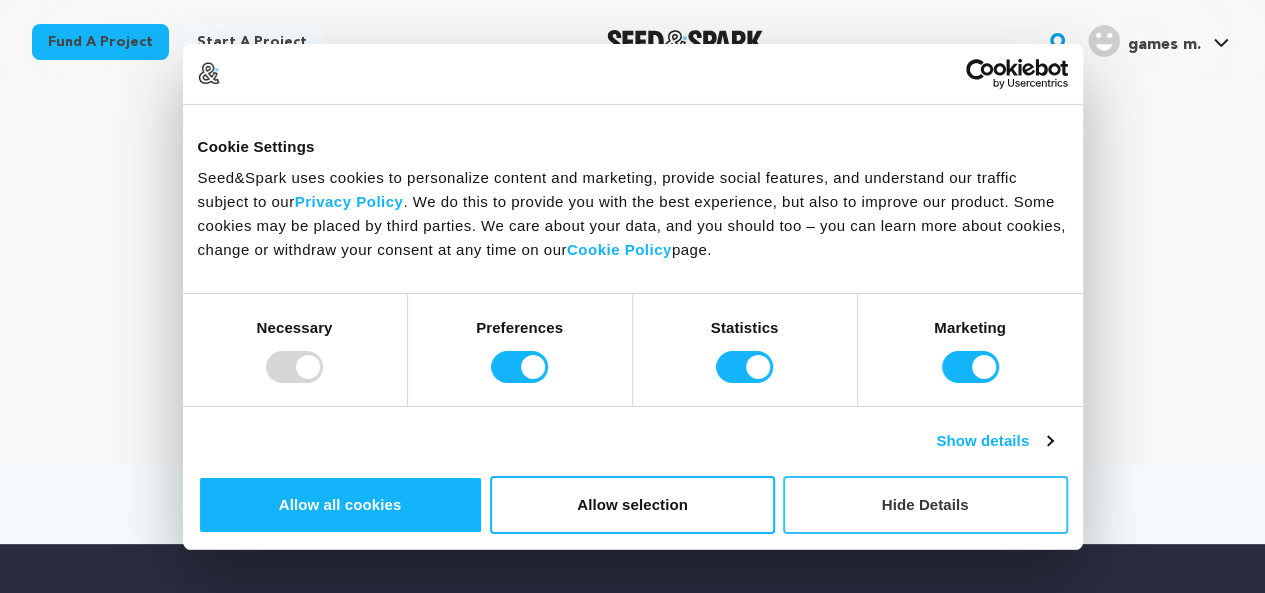 click on "Hide Details" at bounding box center (925, 505) 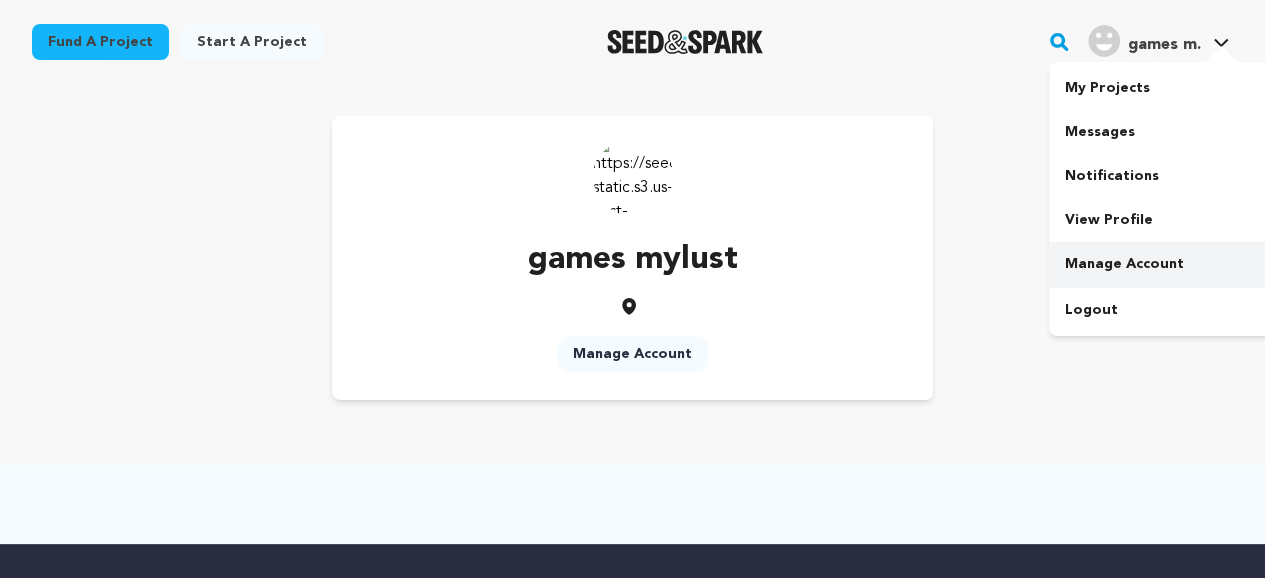 click on "Manage Account" at bounding box center [1161, 264] 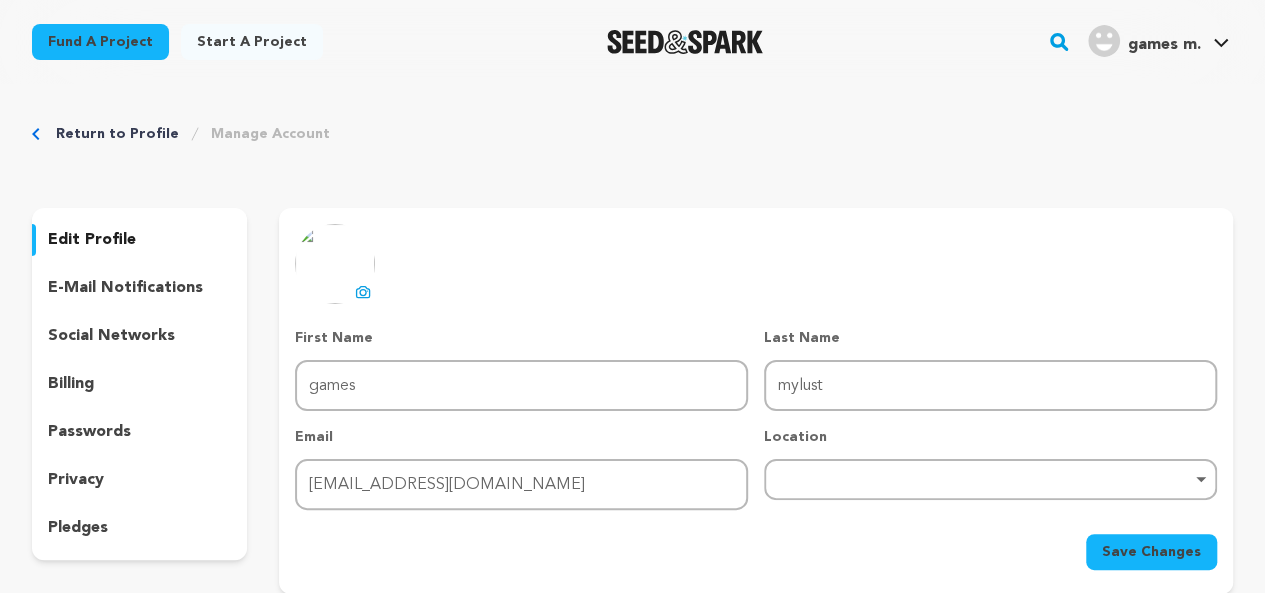 scroll, scrollTop: 0, scrollLeft: 0, axis: both 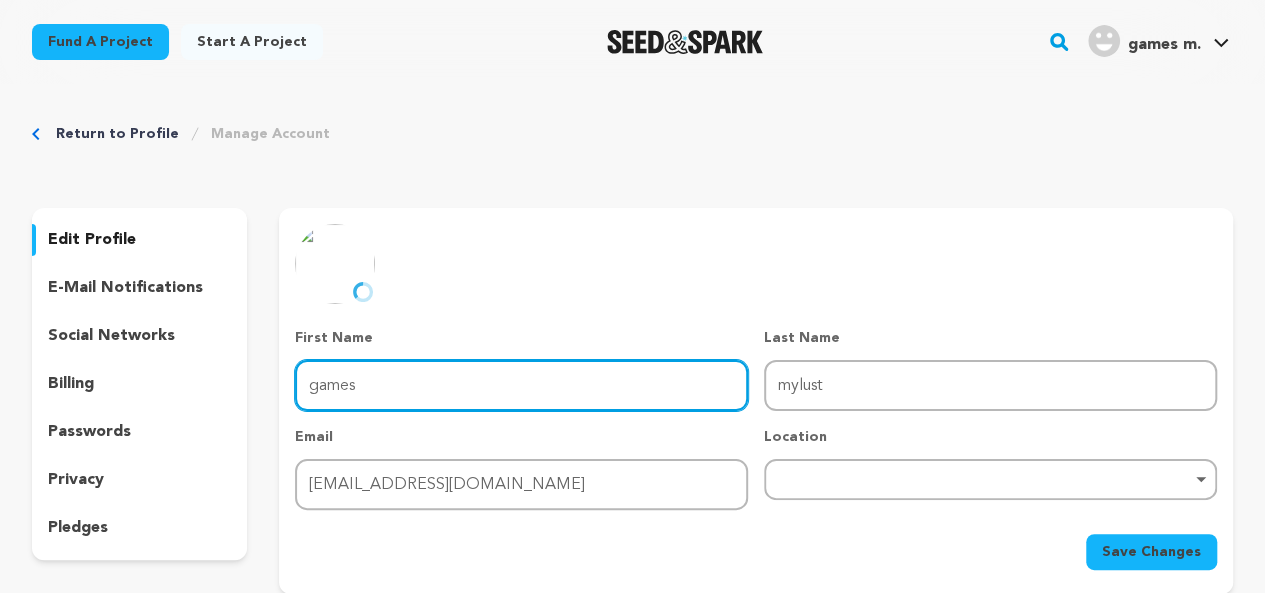 click on "games" at bounding box center (521, 385) 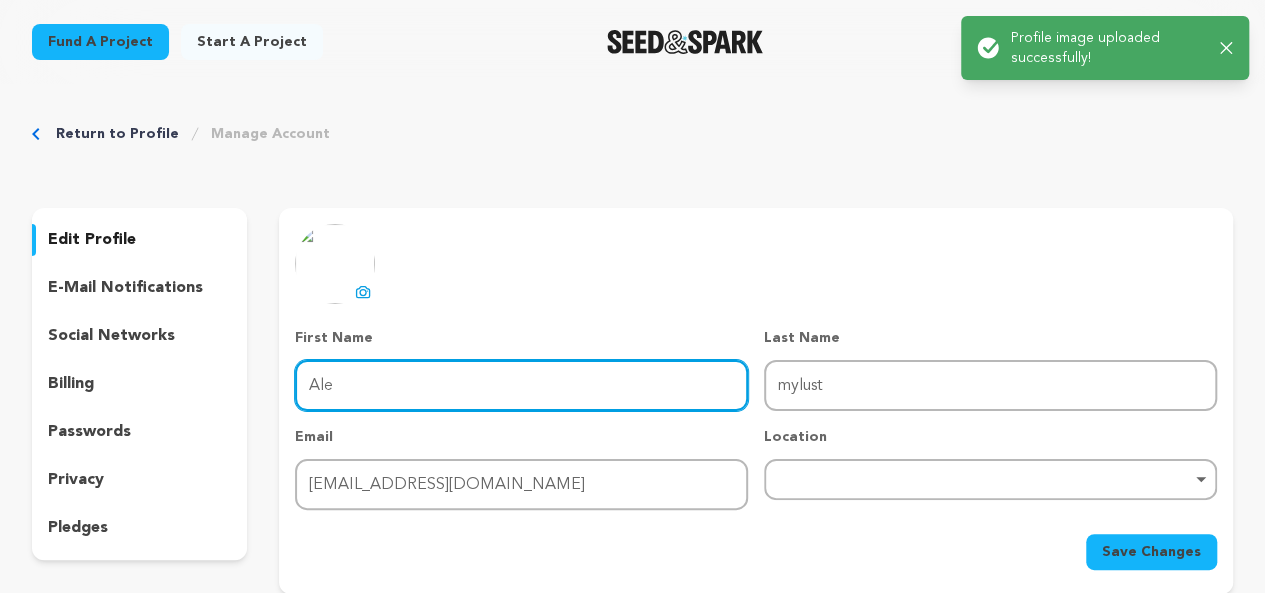 type on "Alex" 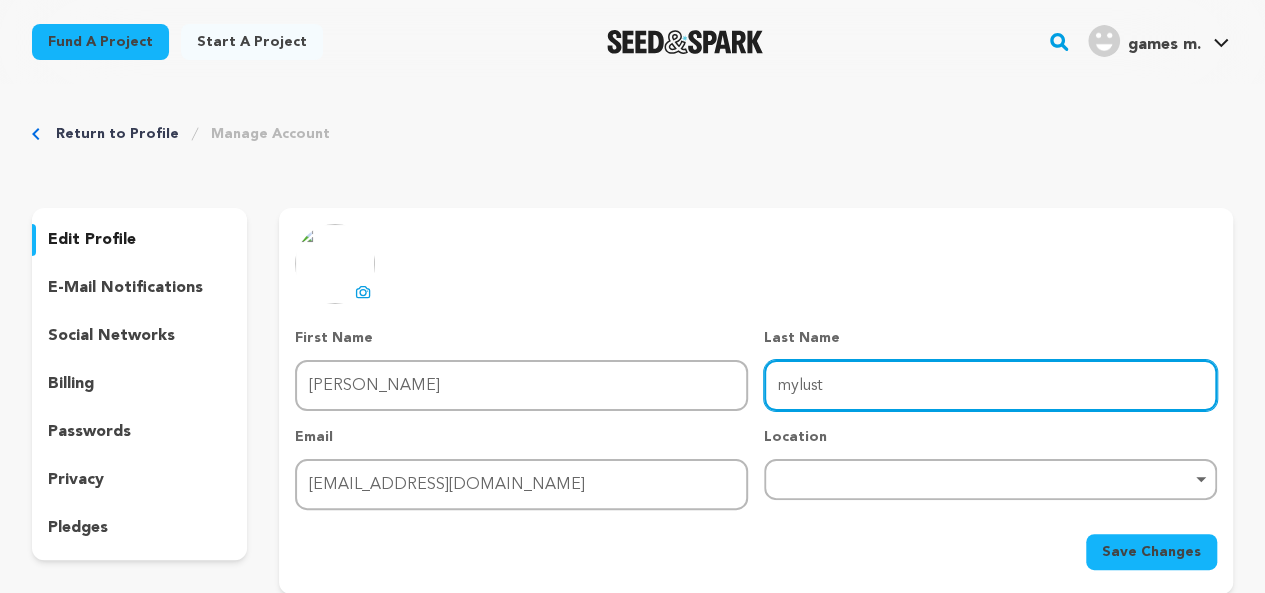 click on "mylust" at bounding box center [990, 385] 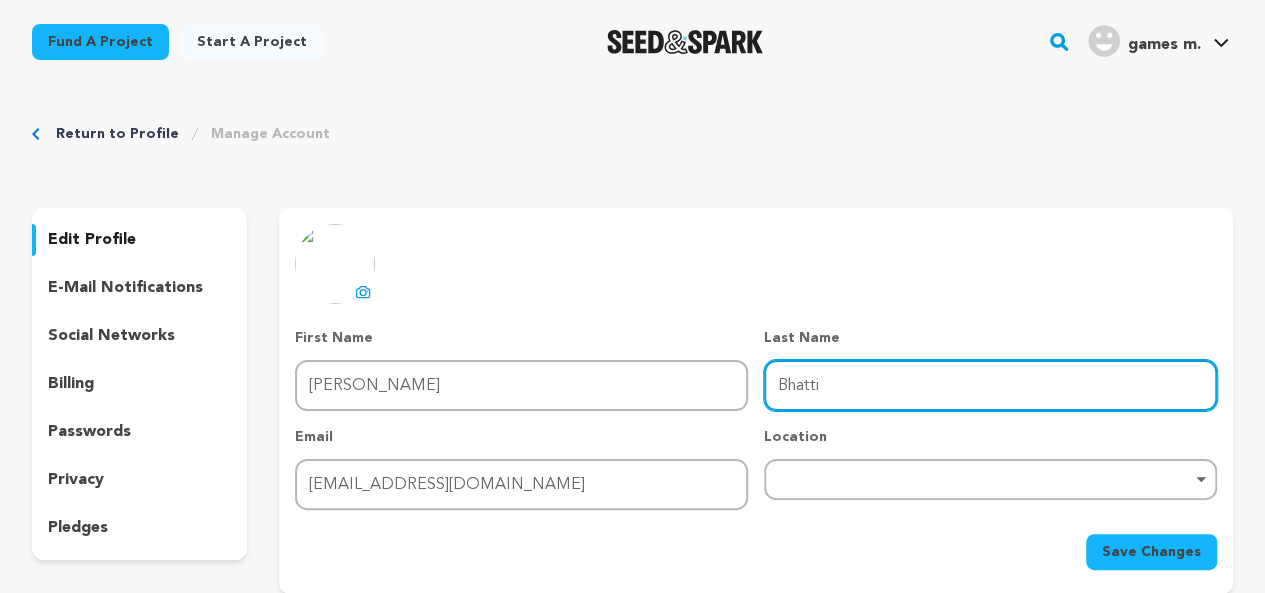 type on "Bhatti" 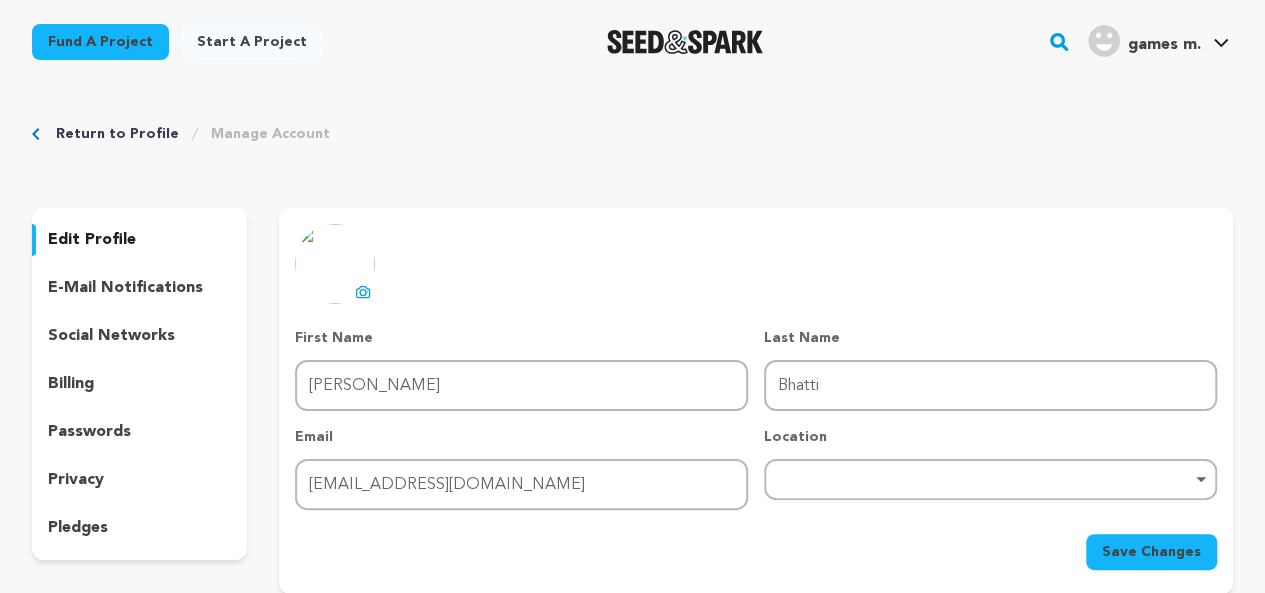 click on "uploading spinner
upload profile image
First Name
First Name
Alex
Last Name
Last Name
Bhatti
Email
Email
mylustgames@gmail.com
Location
Remove item" at bounding box center [756, 397] 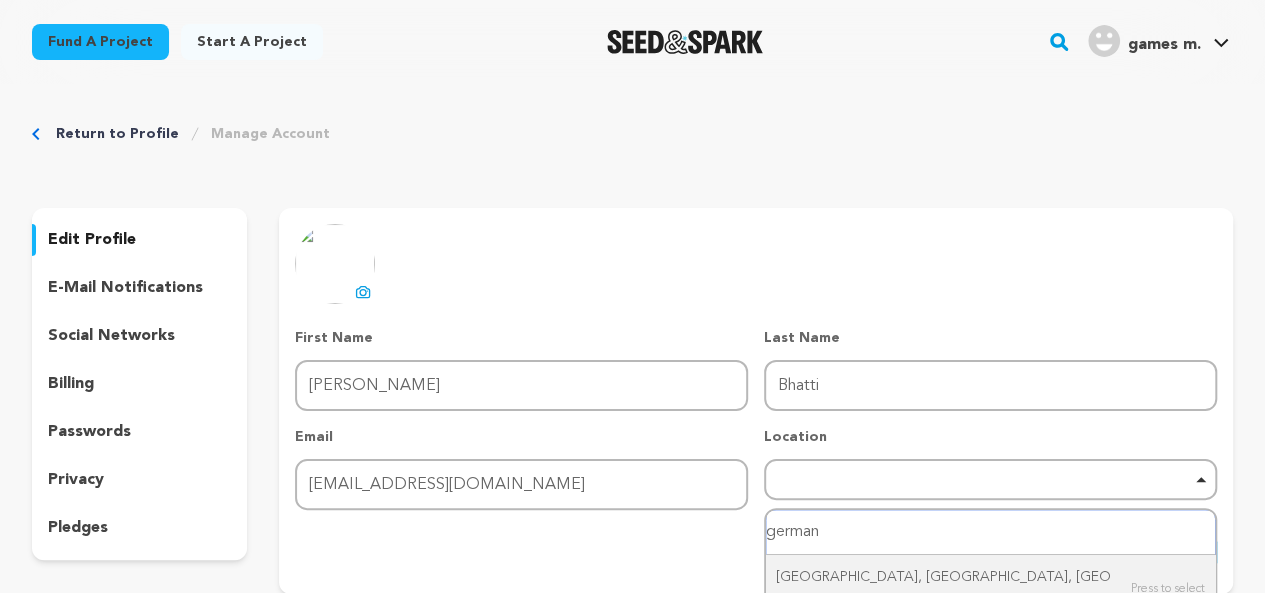 type on "germany" 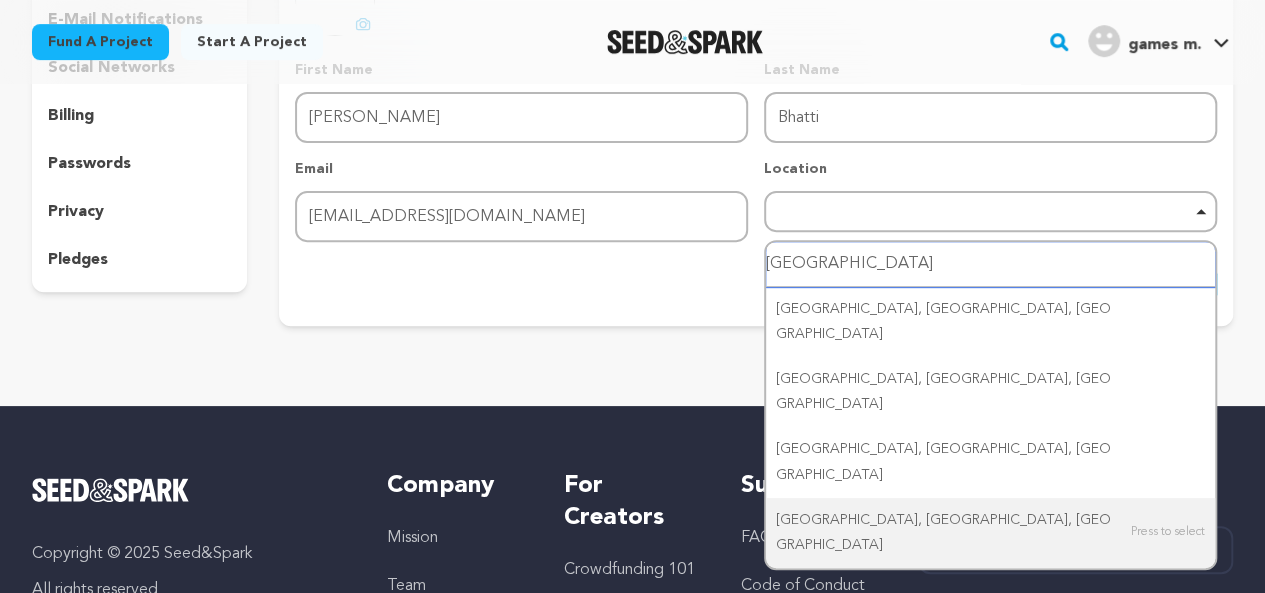 scroll, scrollTop: 300, scrollLeft: 0, axis: vertical 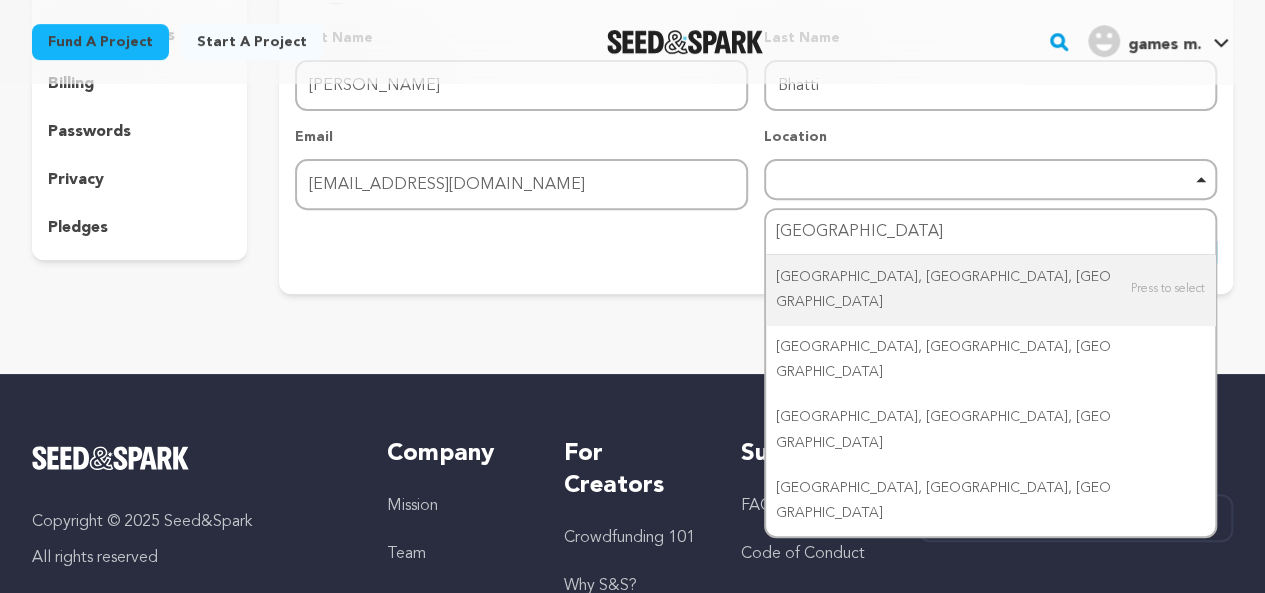type 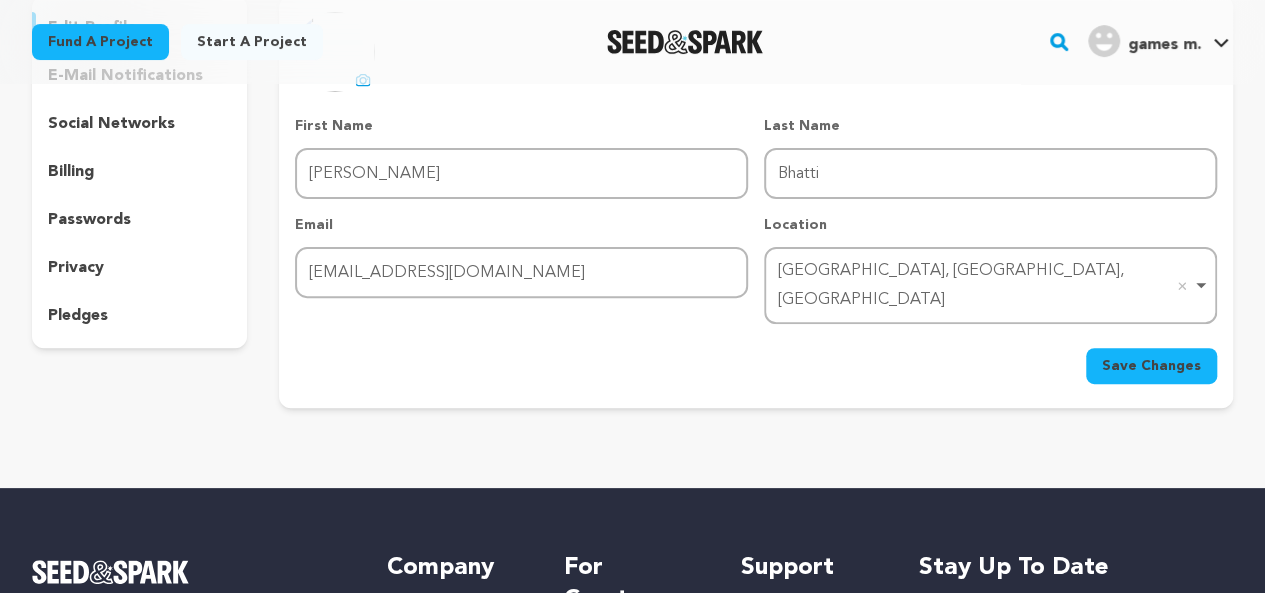 scroll, scrollTop: 100, scrollLeft: 0, axis: vertical 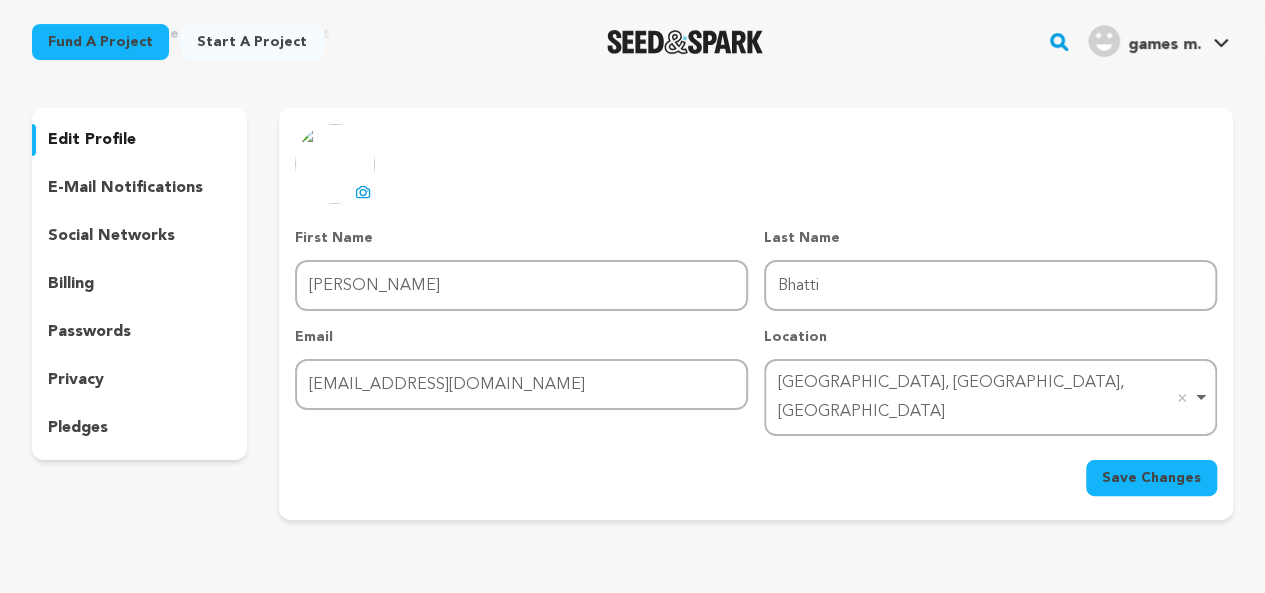 click on "Save Changes" at bounding box center (1151, 478) 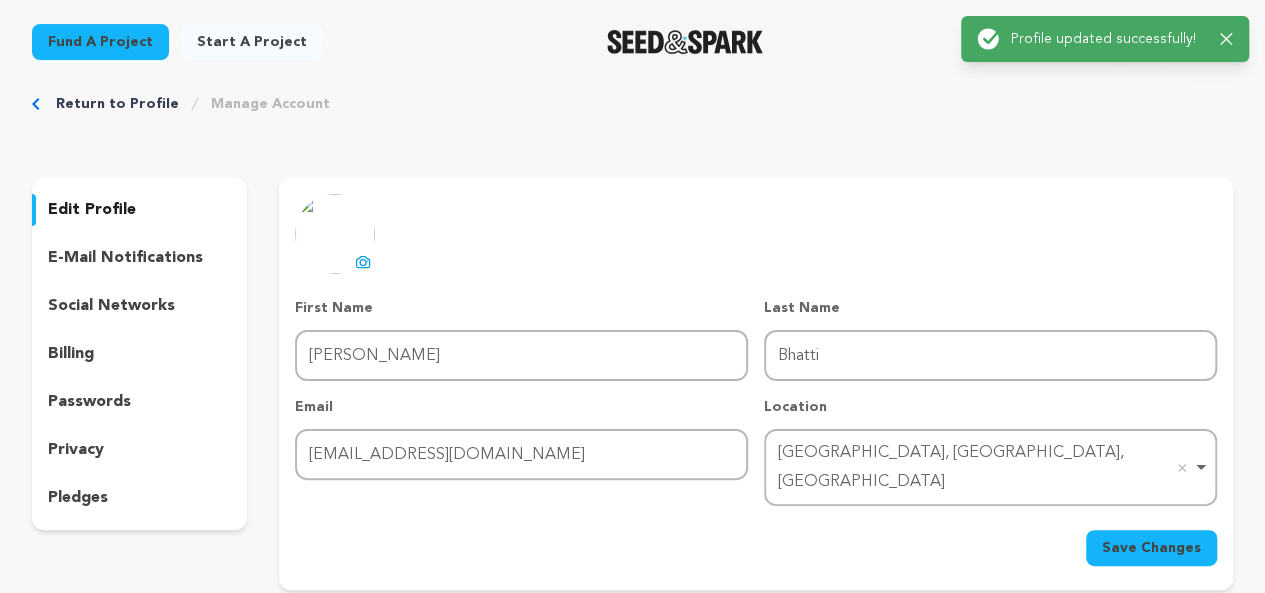 scroll, scrollTop: 0, scrollLeft: 0, axis: both 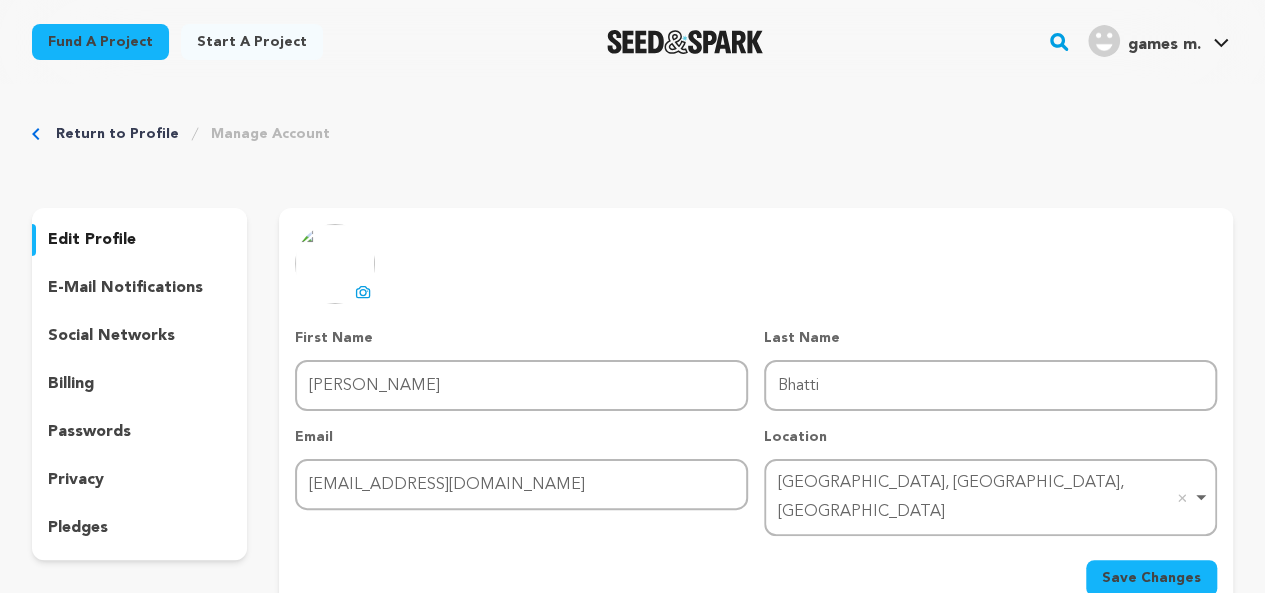 click on "Save Changes" at bounding box center (1151, 578) 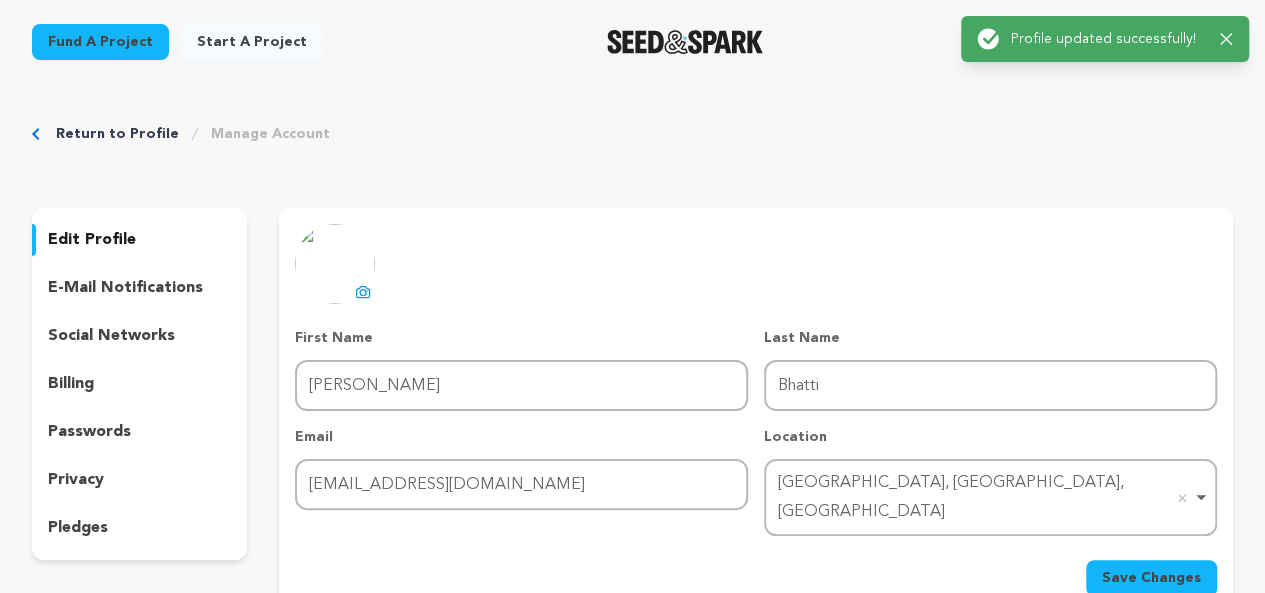 click on "social networks" at bounding box center [111, 336] 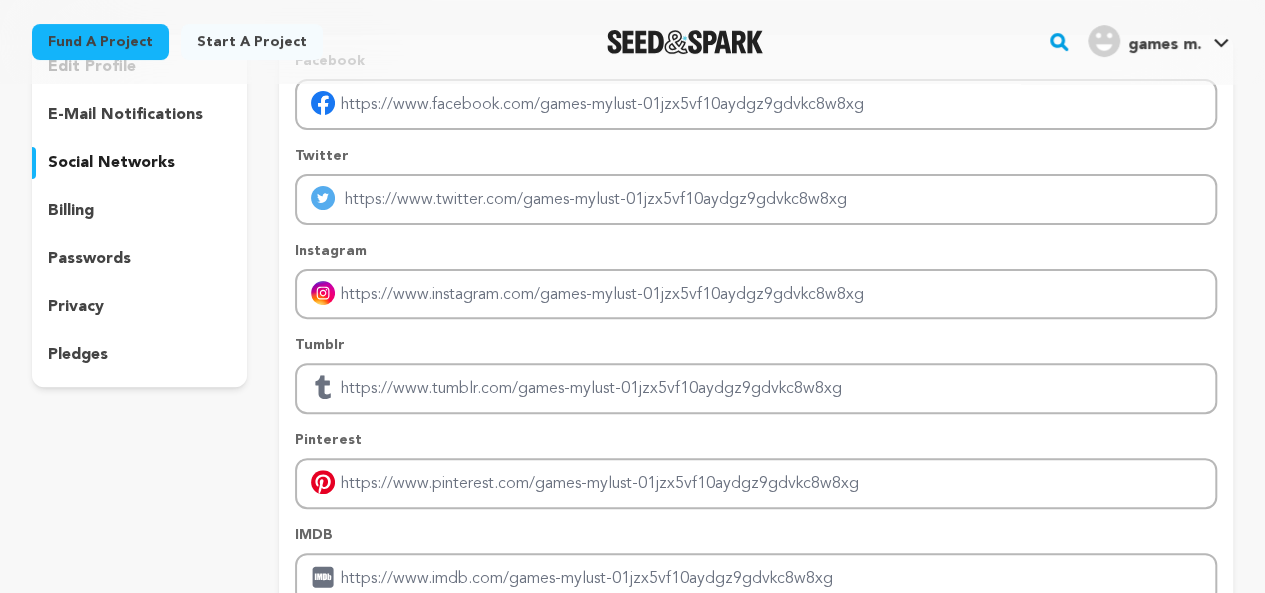 scroll, scrollTop: 300, scrollLeft: 0, axis: vertical 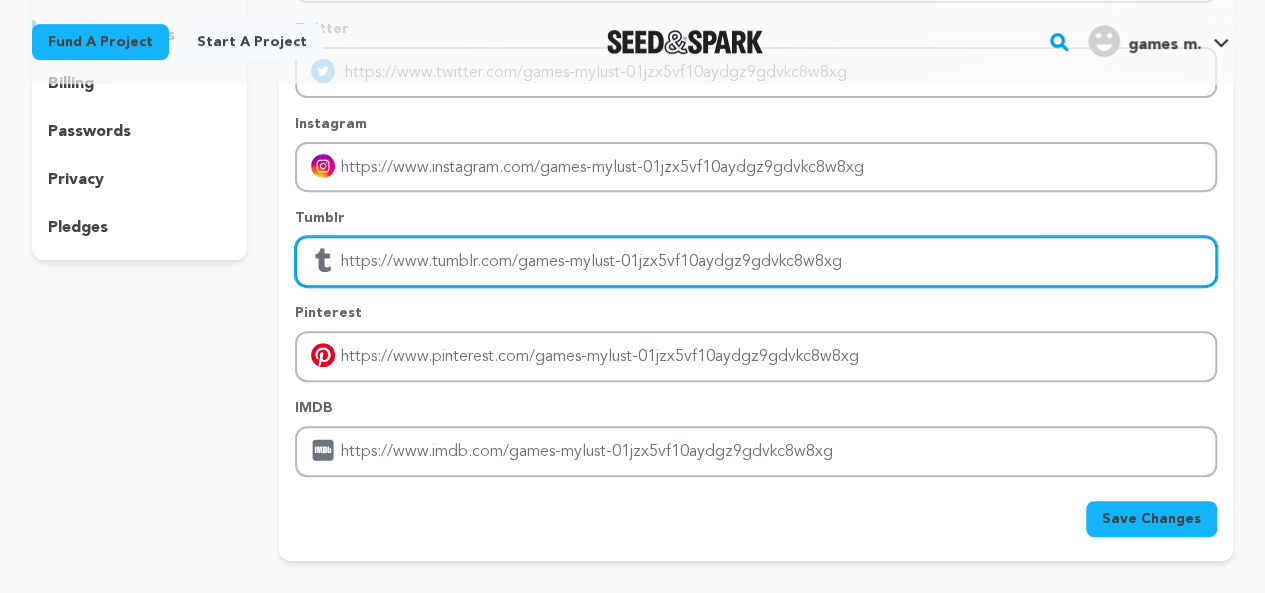 click at bounding box center [756, 261] 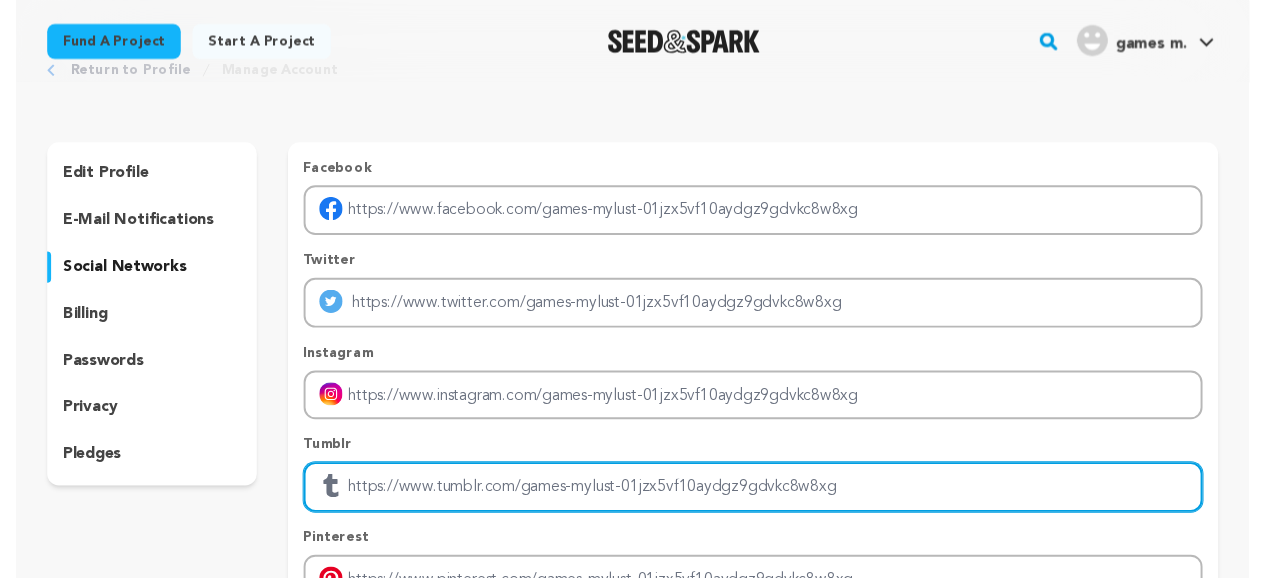 scroll, scrollTop: 0, scrollLeft: 0, axis: both 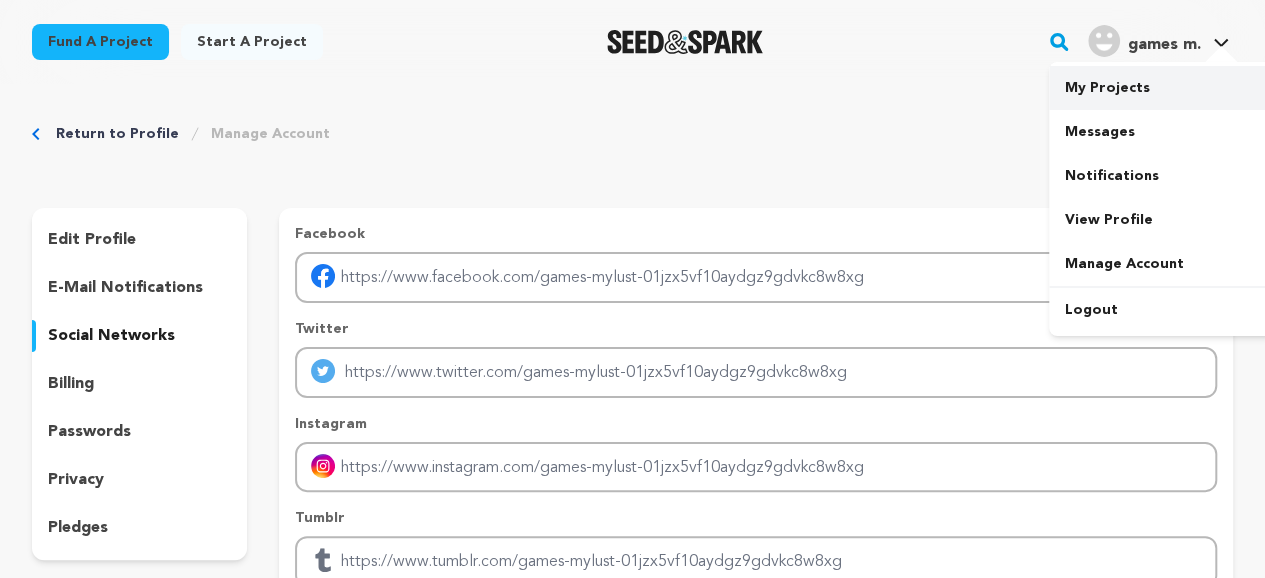 click on "Fund a project
Start a project
Search" at bounding box center [632, 42] 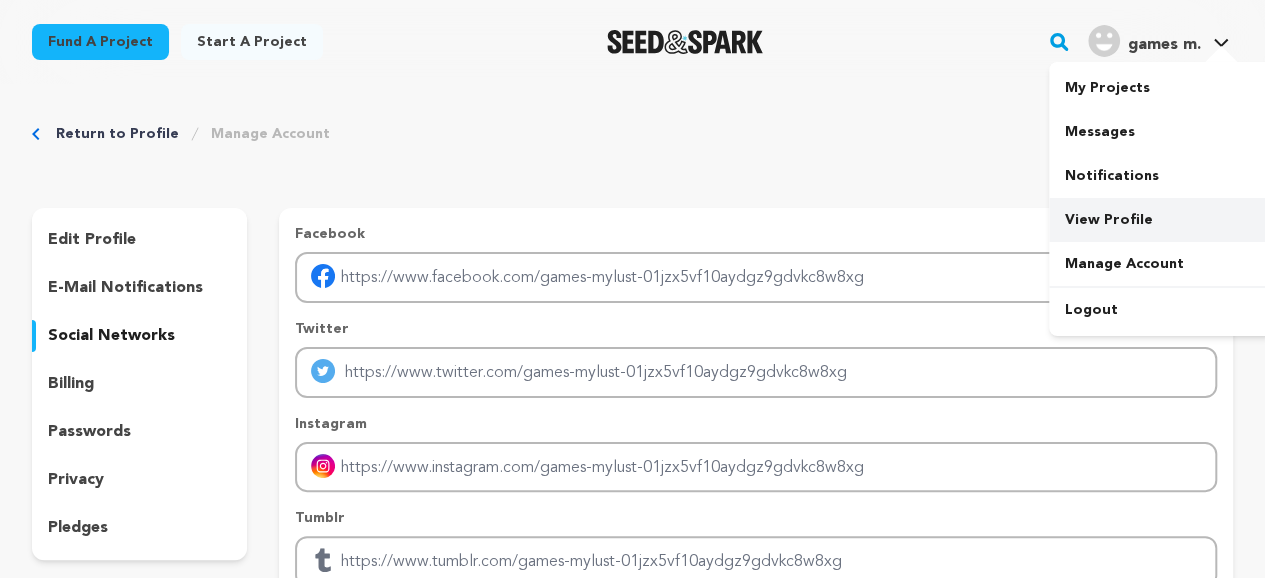 click on "View Profile" at bounding box center (1161, 220) 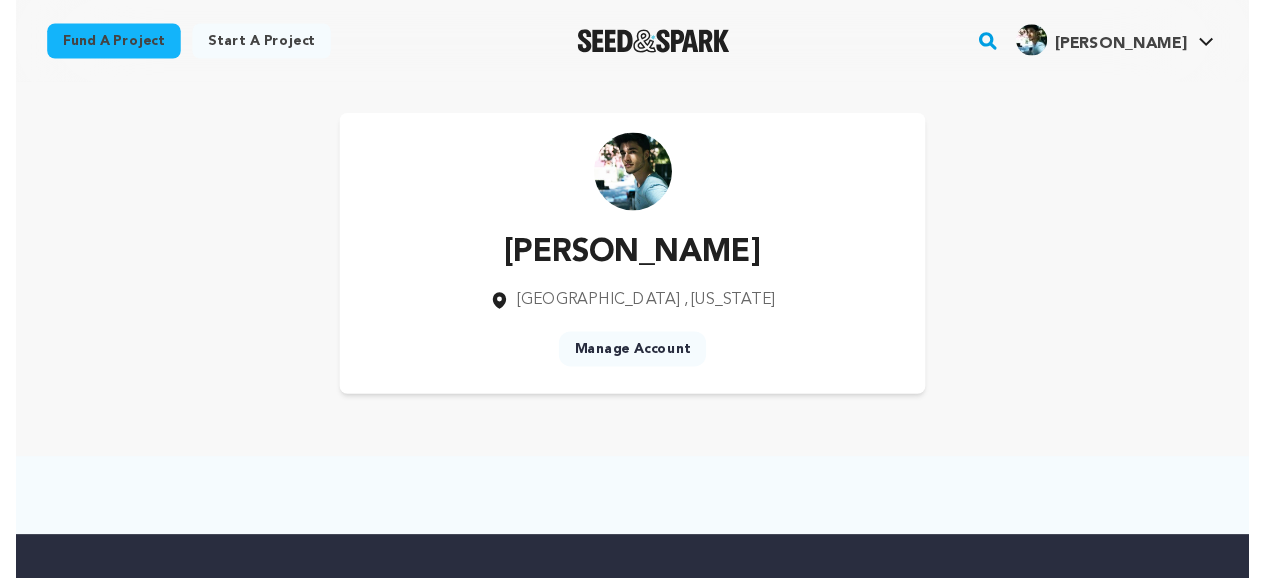 scroll, scrollTop: 0, scrollLeft: 0, axis: both 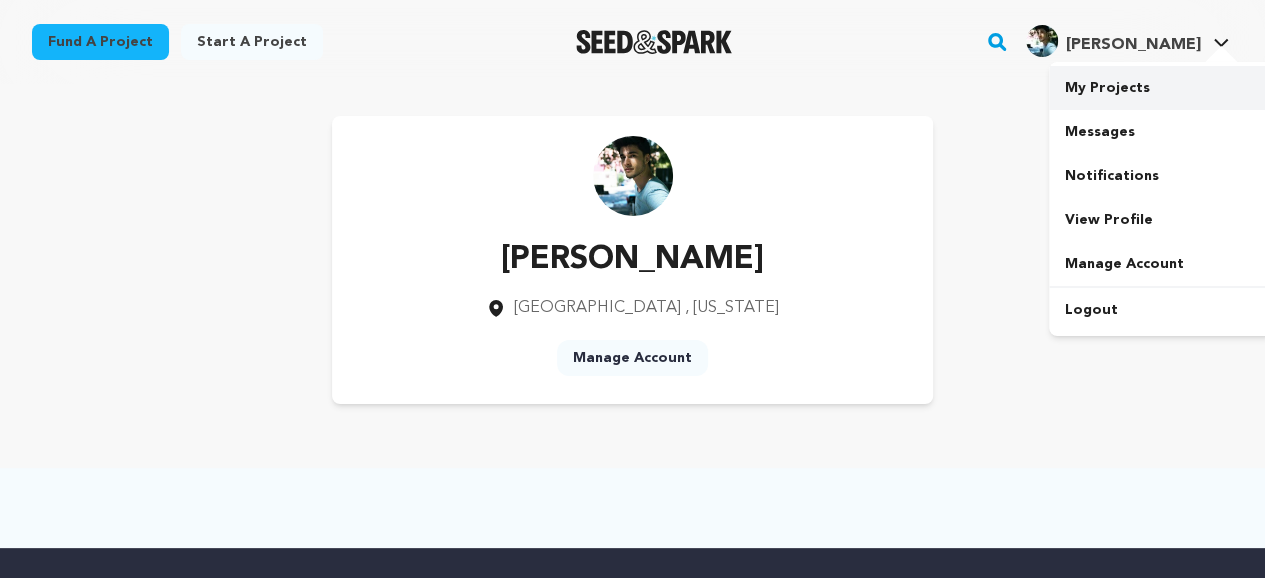 click on "My Projects" at bounding box center (1161, 88) 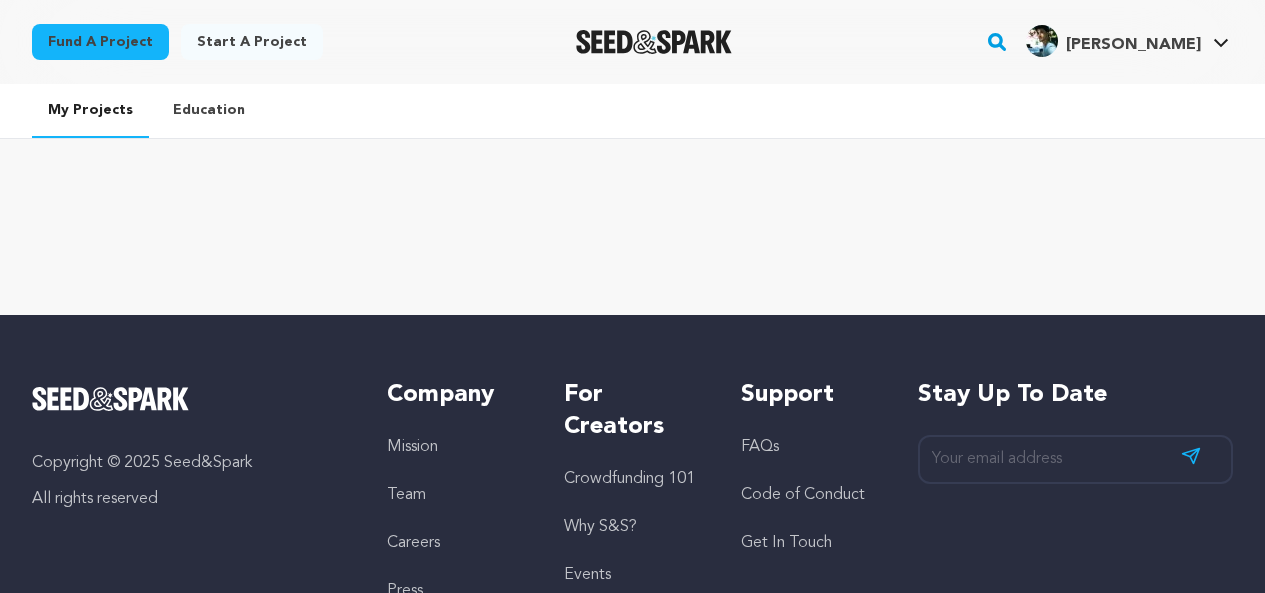 scroll, scrollTop: 0, scrollLeft: 0, axis: both 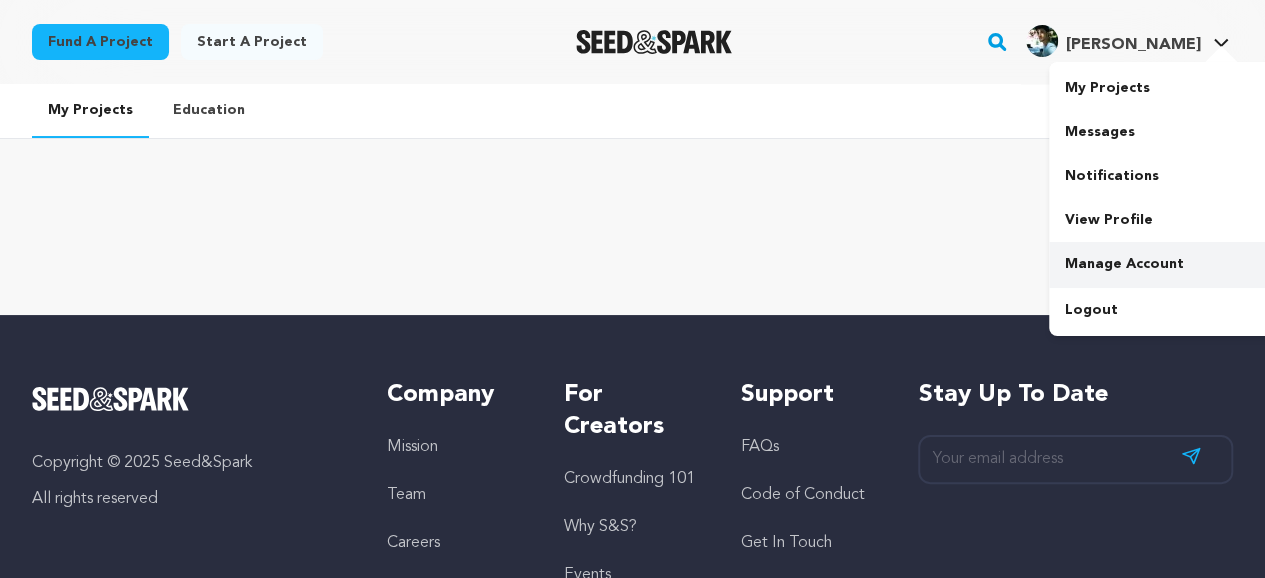 click on "Manage Account" at bounding box center [1161, 264] 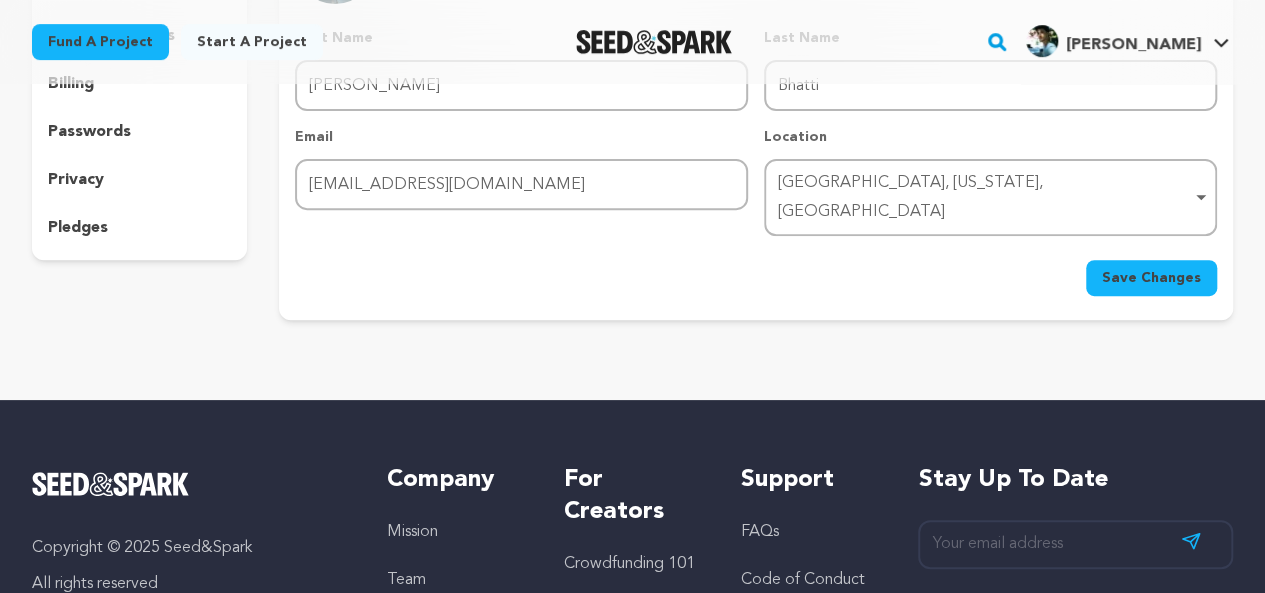 scroll, scrollTop: 0, scrollLeft: 0, axis: both 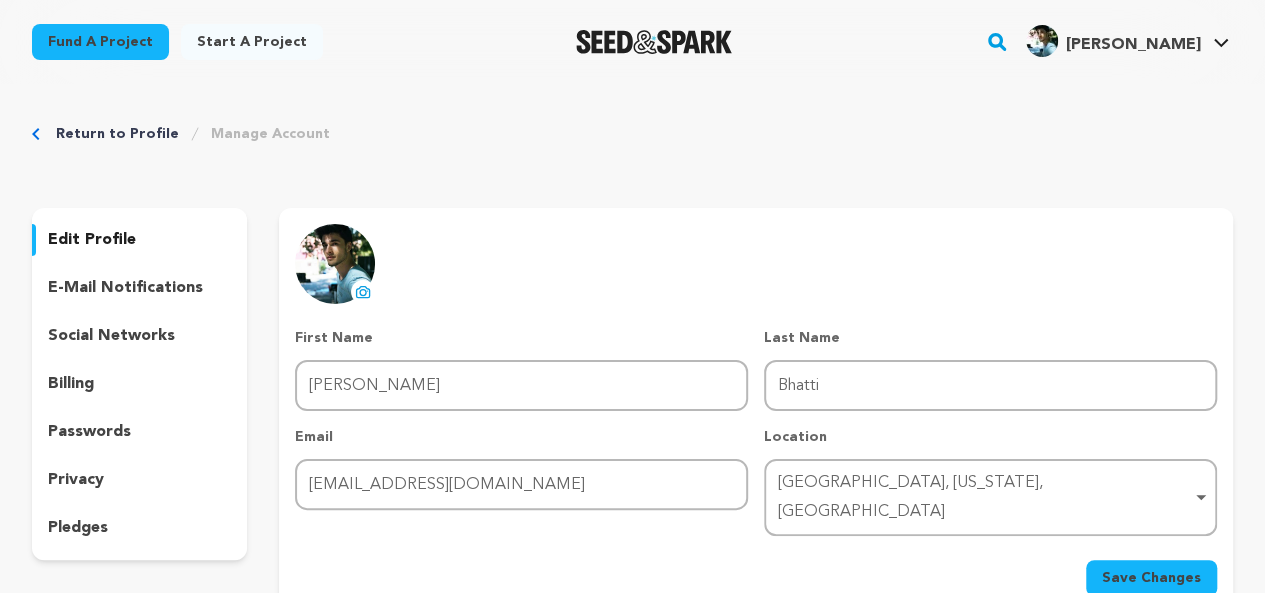 click on "pledges" at bounding box center [78, 528] 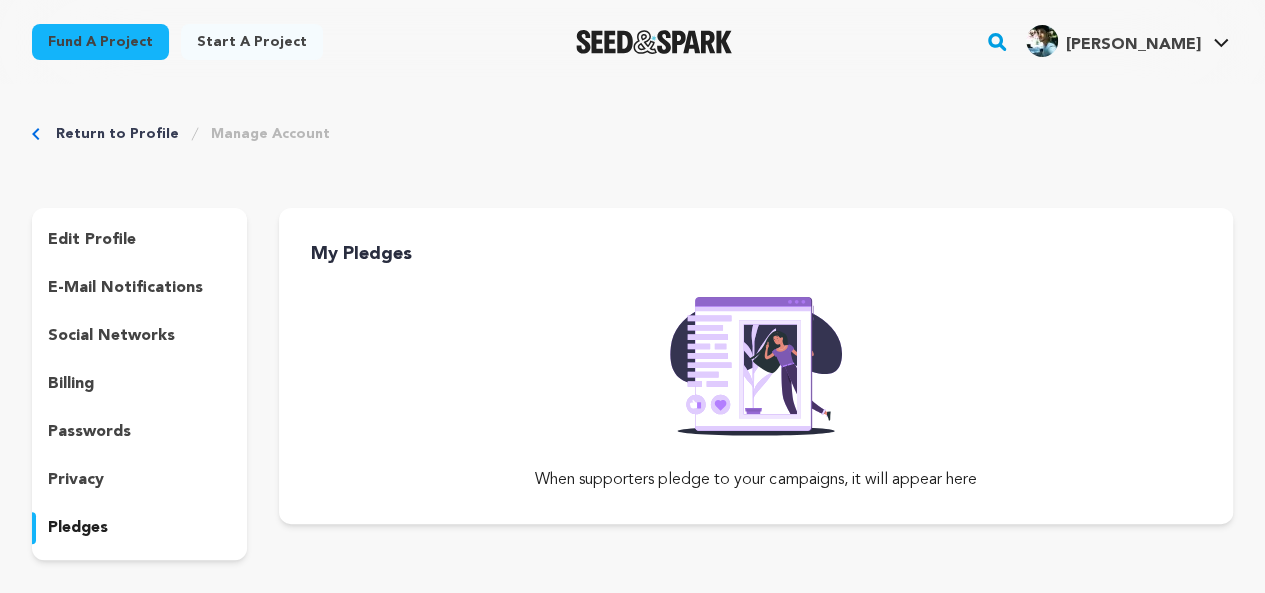click on "privacy" at bounding box center (139, 480) 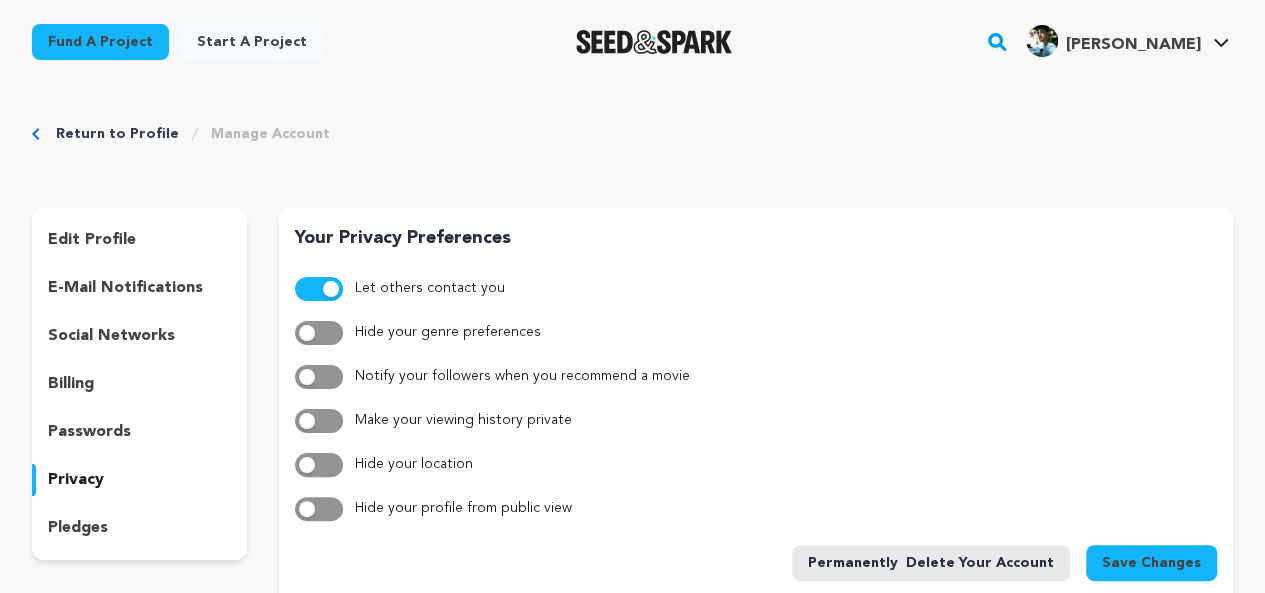 click on "passwords" at bounding box center (89, 432) 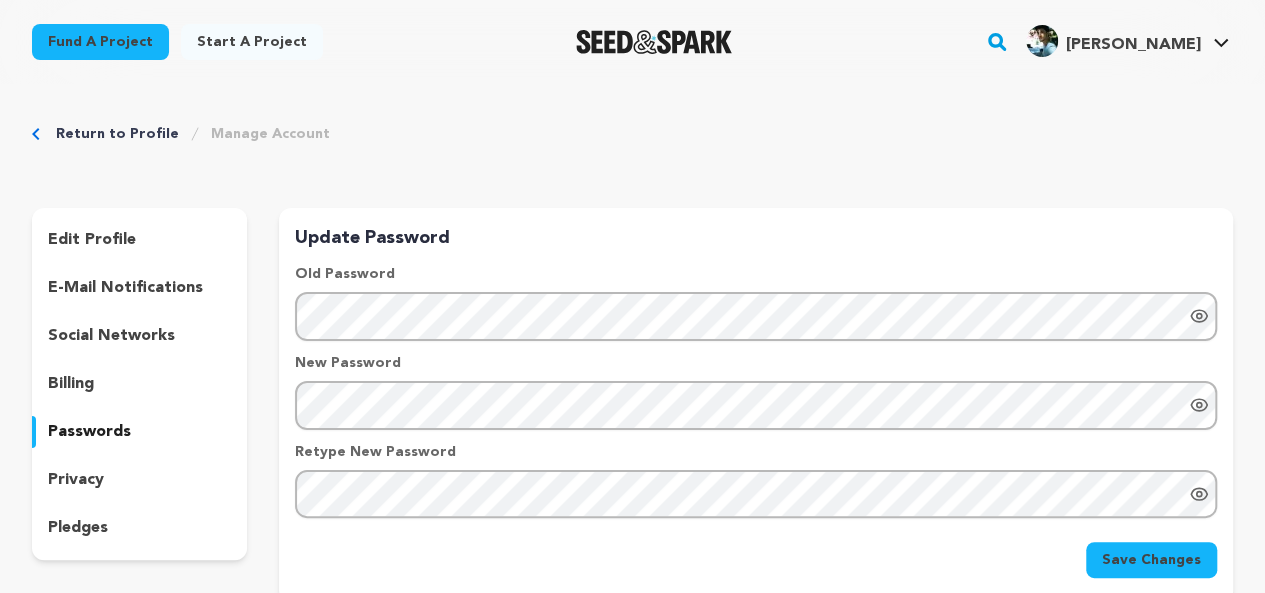 click on "billing" at bounding box center [139, 384] 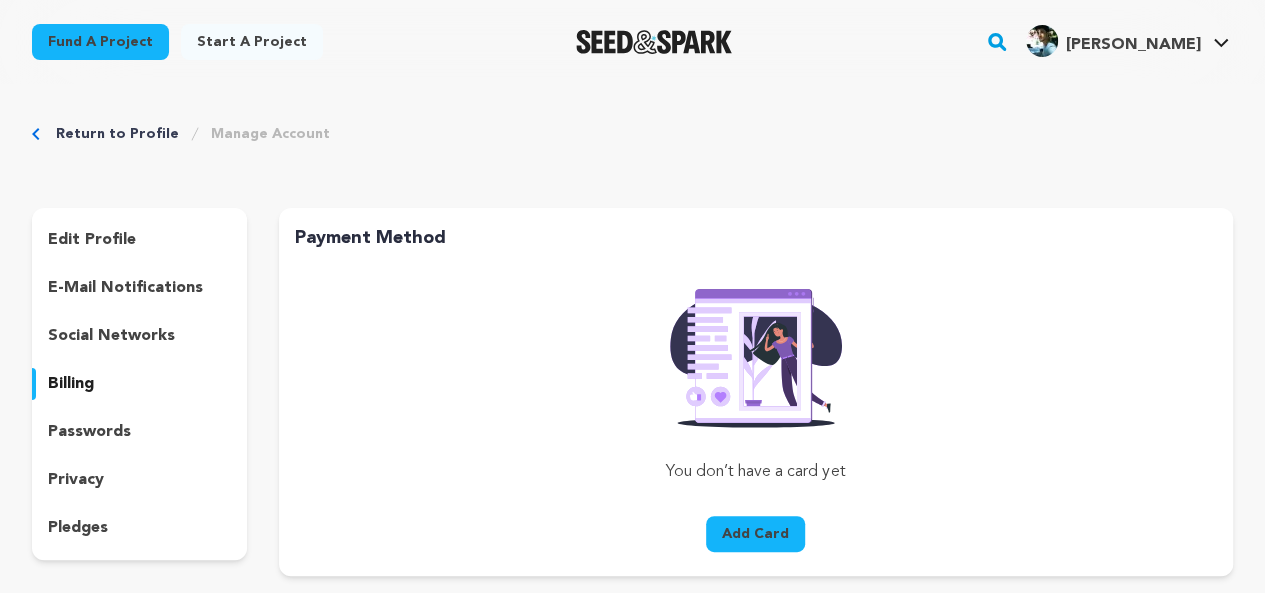 click on "social networks" at bounding box center [111, 336] 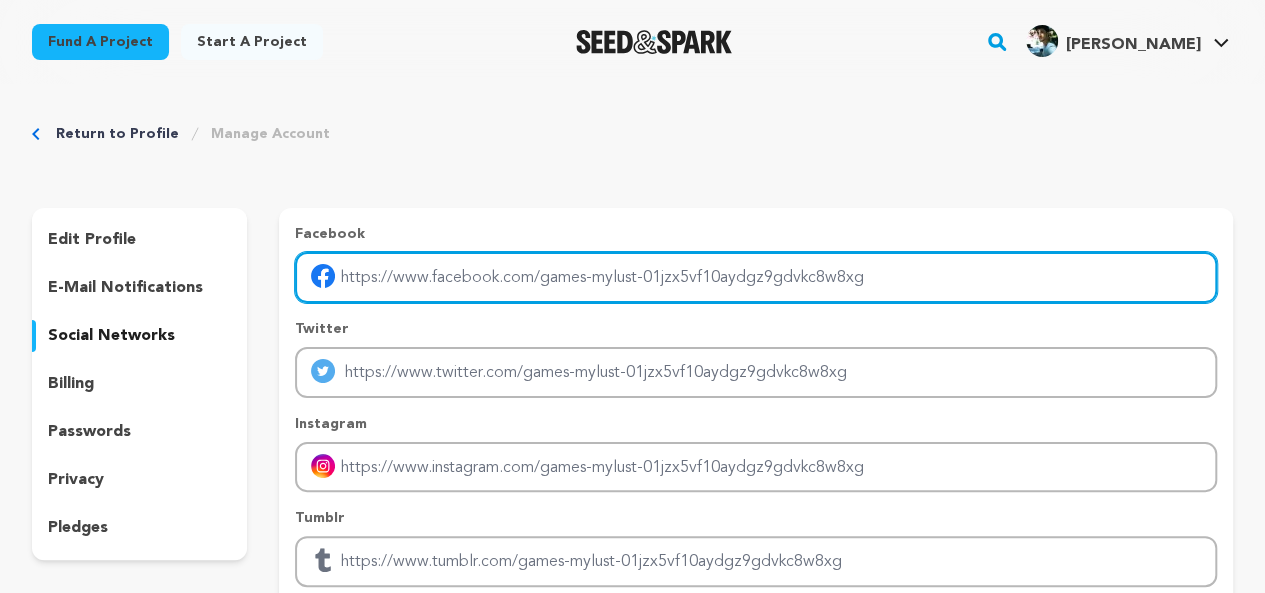 click at bounding box center [756, 277] 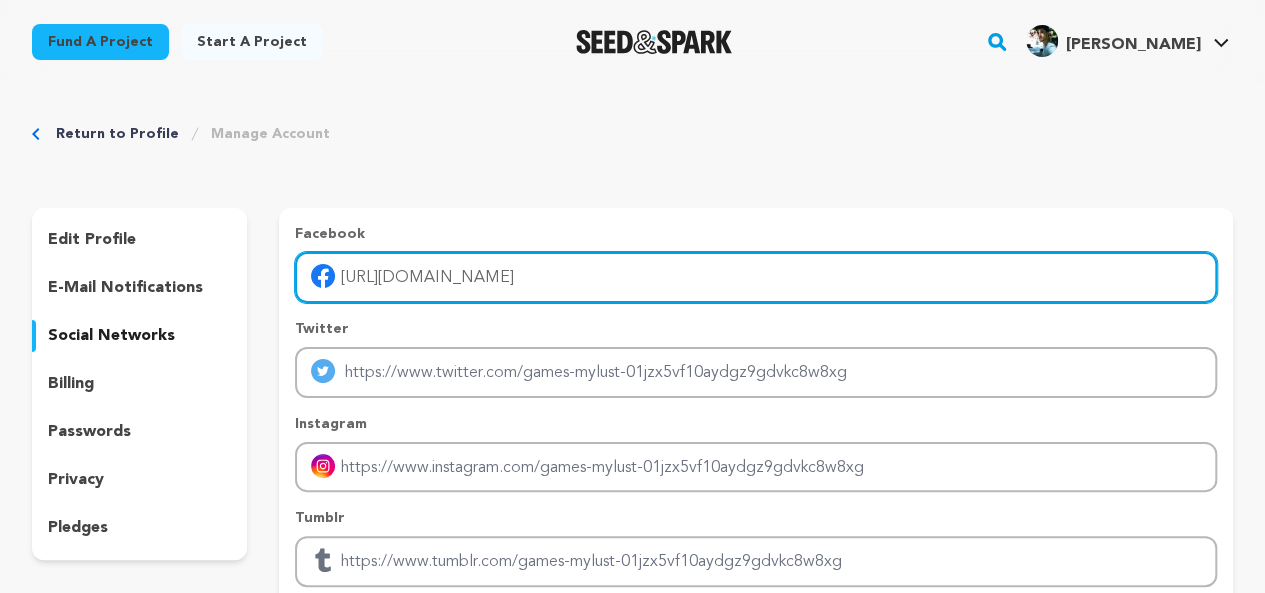 type on "https://mylustgames.com/" 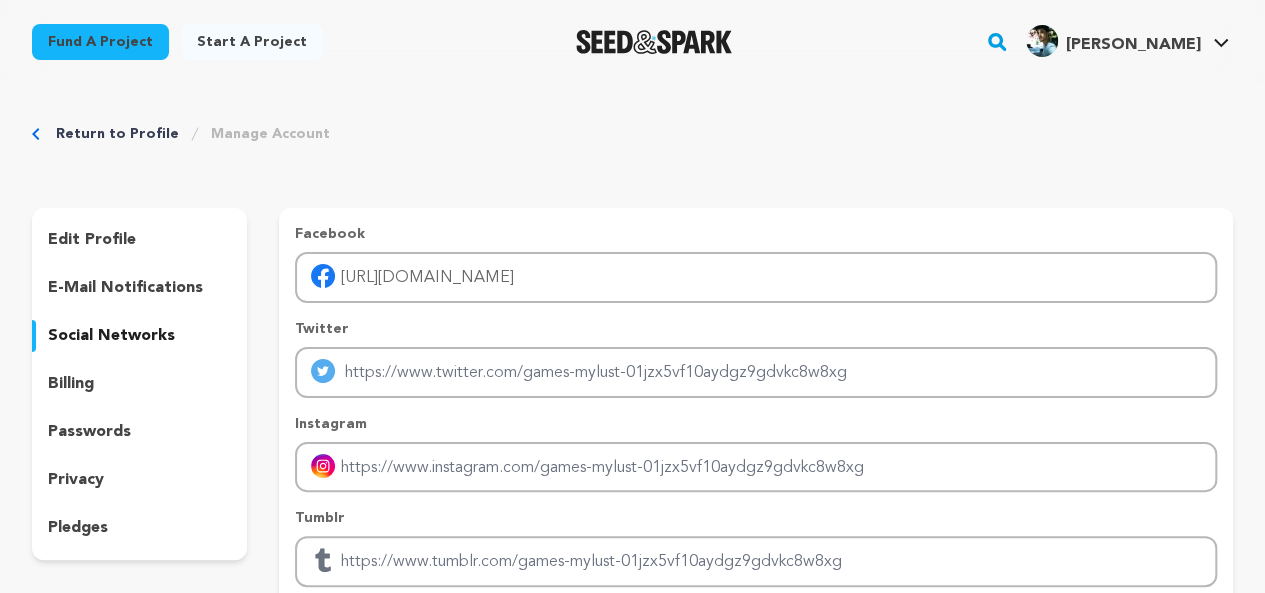 click on "Facebook
https://mylustgames.com/
Twitter
Instagram
Tumblr
Pinterest" at bounding box center (756, 534) 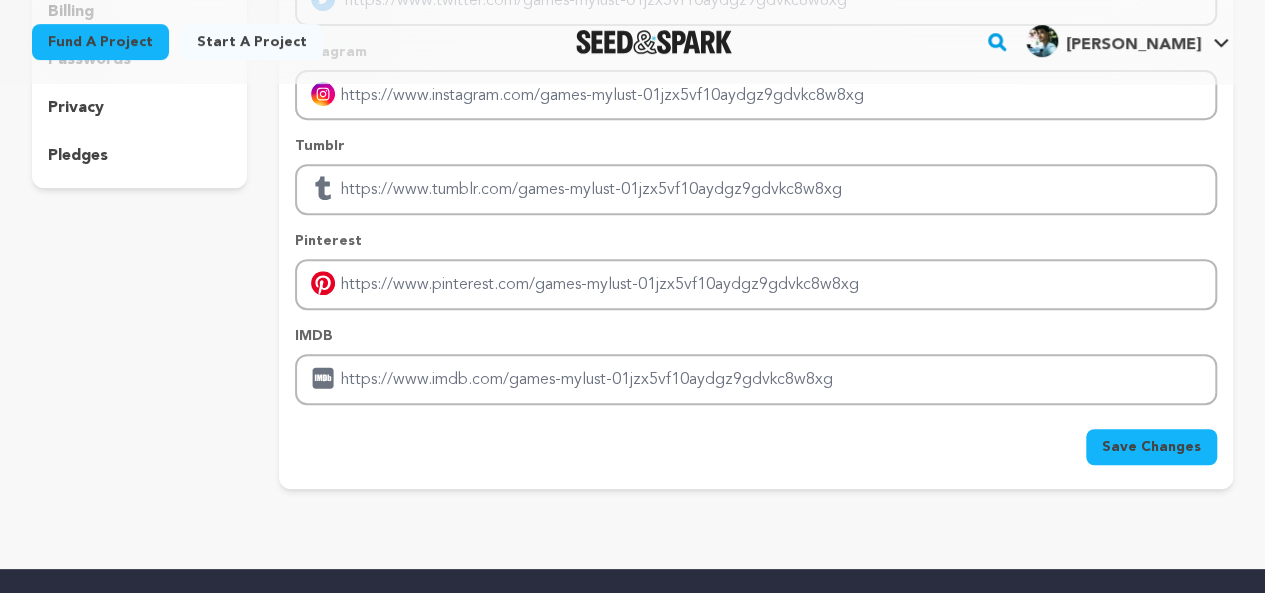 scroll, scrollTop: 300, scrollLeft: 0, axis: vertical 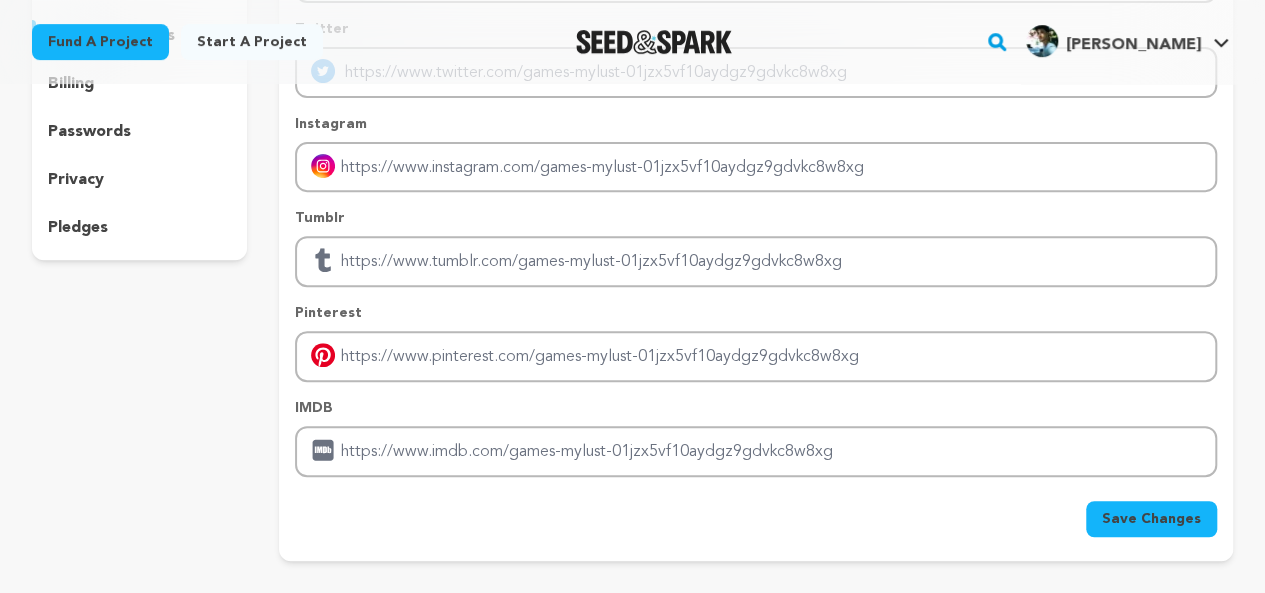 click on "Save Changes" at bounding box center (1151, 519) 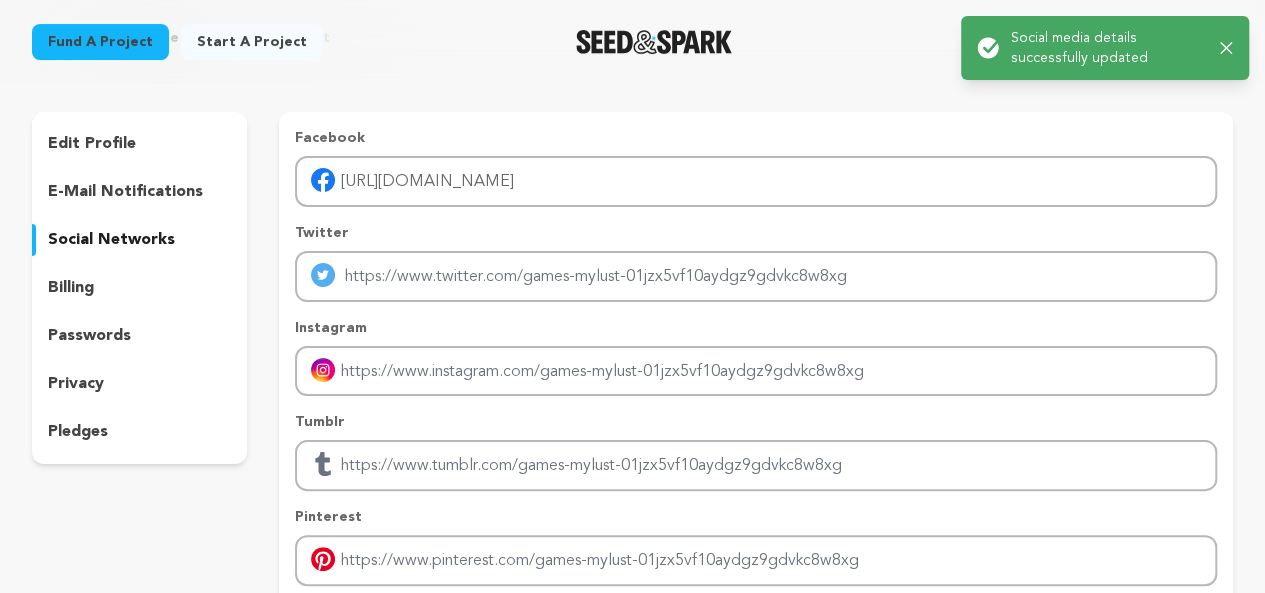 scroll, scrollTop: 0, scrollLeft: 0, axis: both 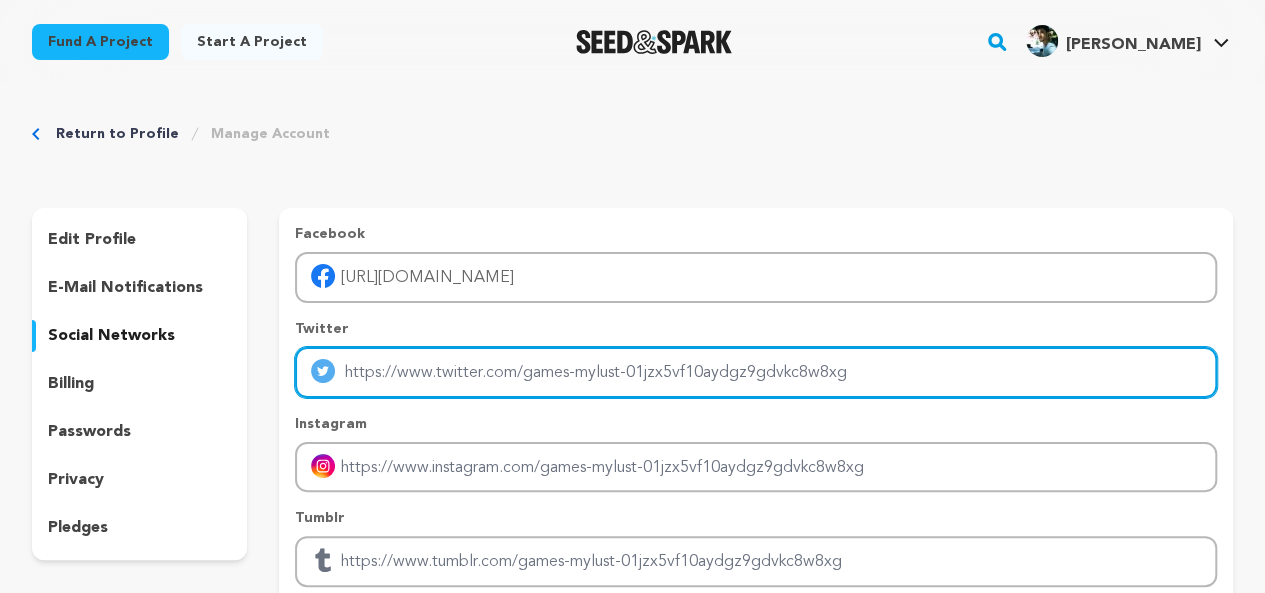 click at bounding box center [756, 372] 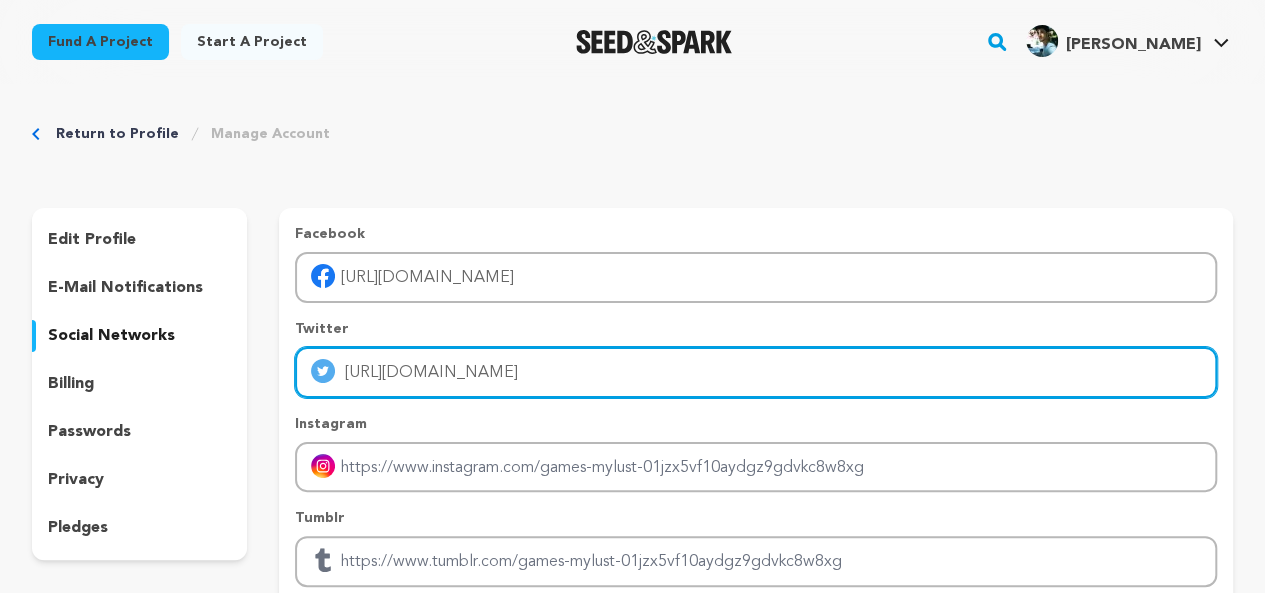 type on "https://mylustgames.com/midnight-paradise-download/" 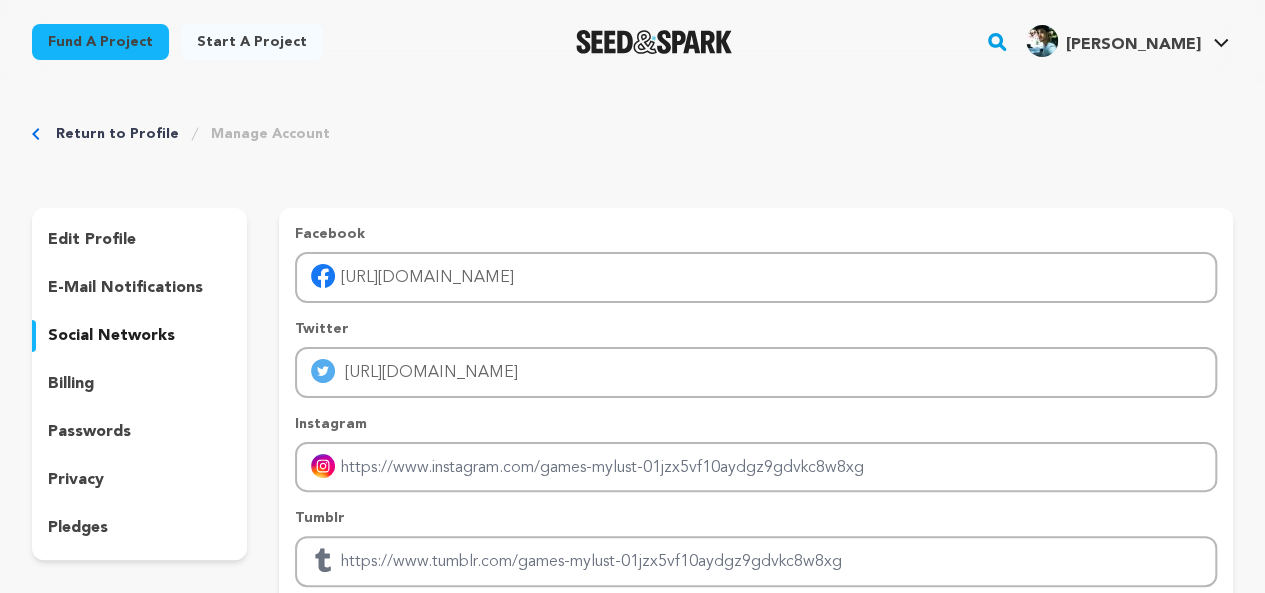 click on "Return to Profile
Manage Account
edit profile
e-mail notifications
social networks
billing
passwords
privacy" at bounding box center [632, 496] 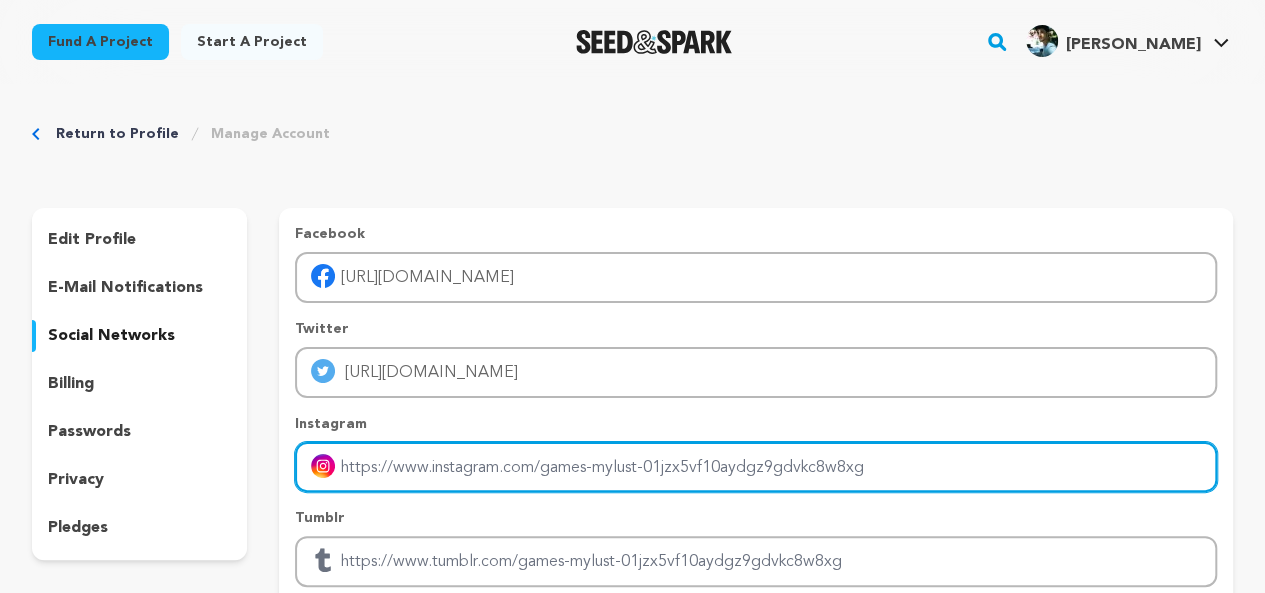 click at bounding box center (756, 467) 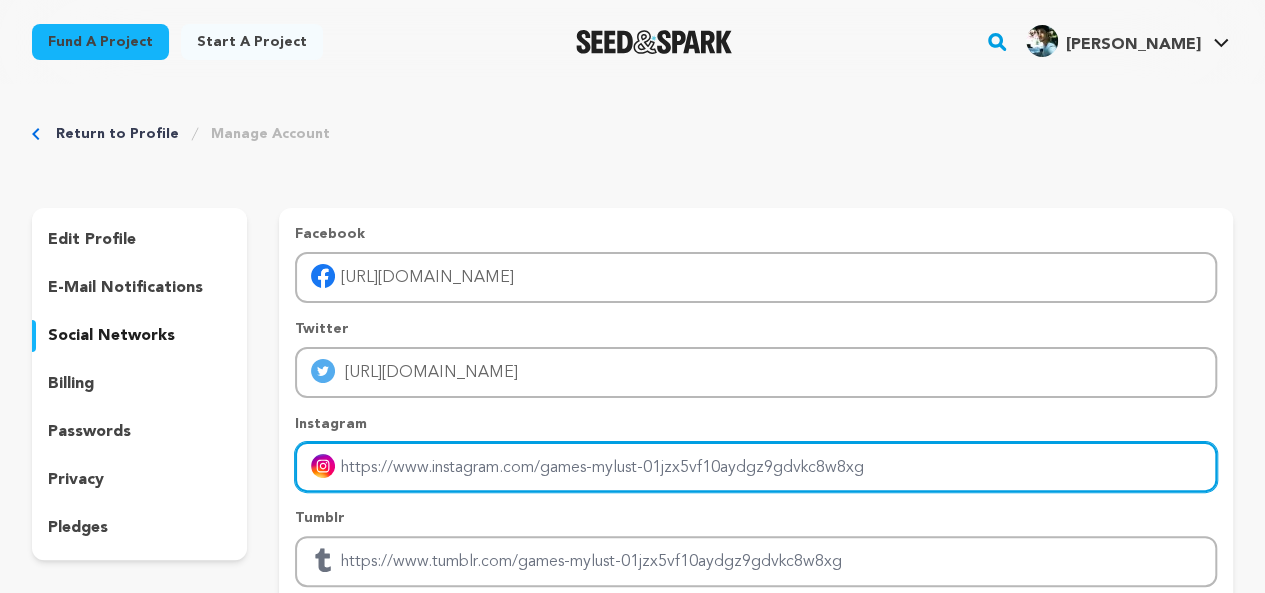 paste on "https://www.sandiegoreader.com/users/mylustgames/" 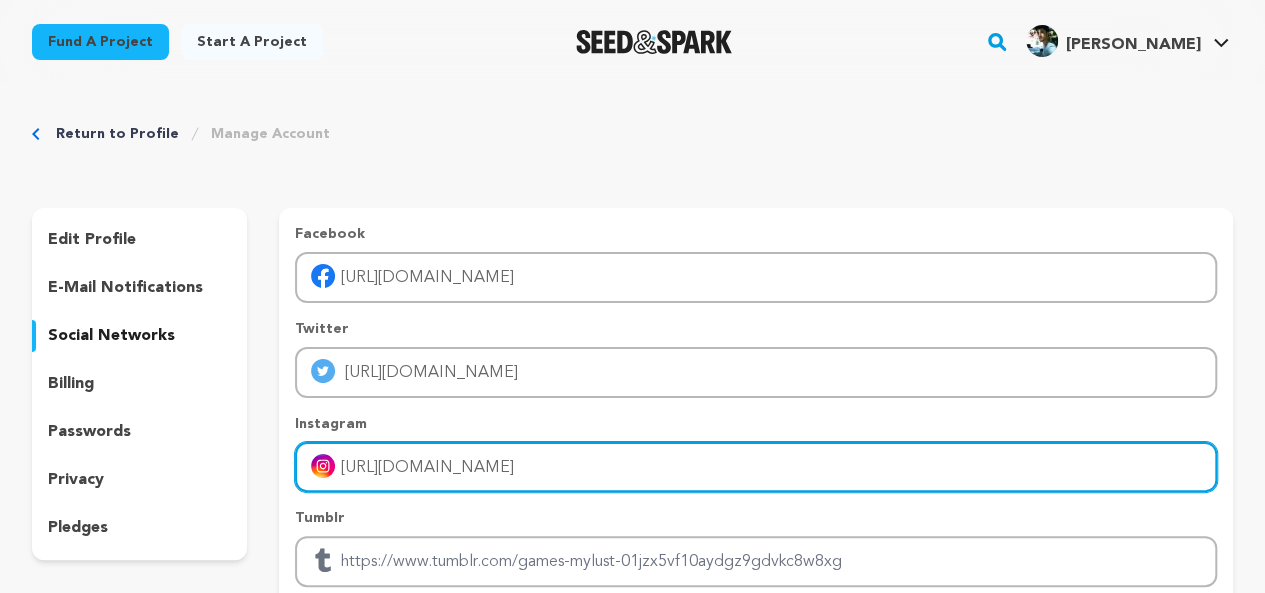 type on "https://www.sandiegoreader.com/users/mylustgames/" 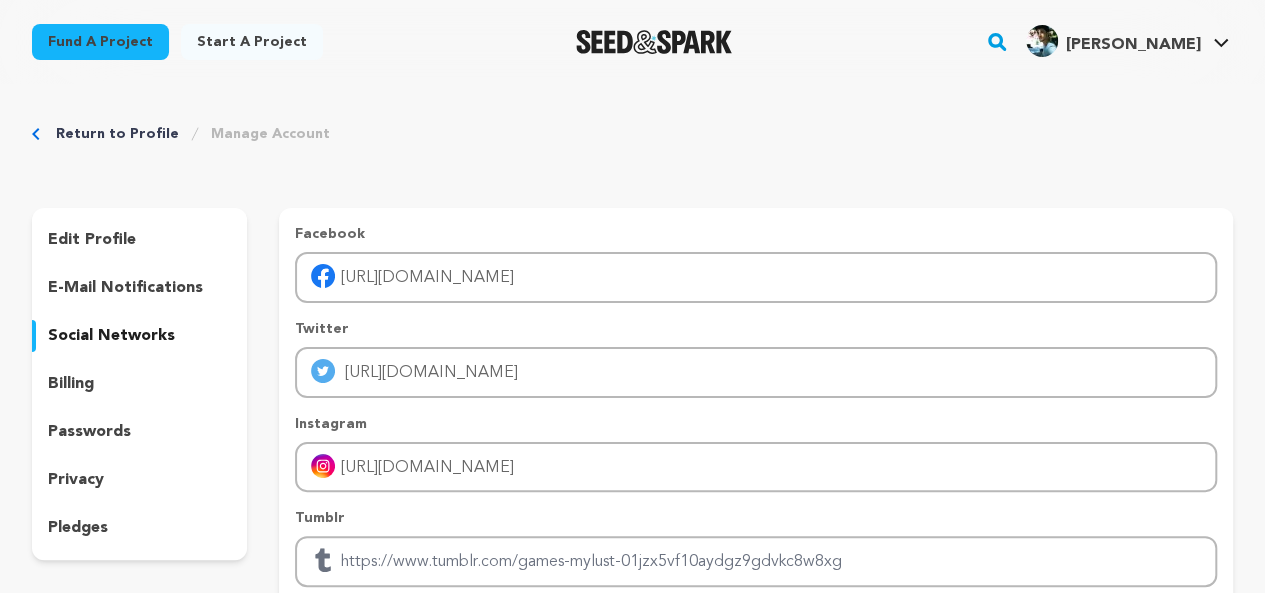 click on "Return to Profile
Manage Account" at bounding box center [632, 134] 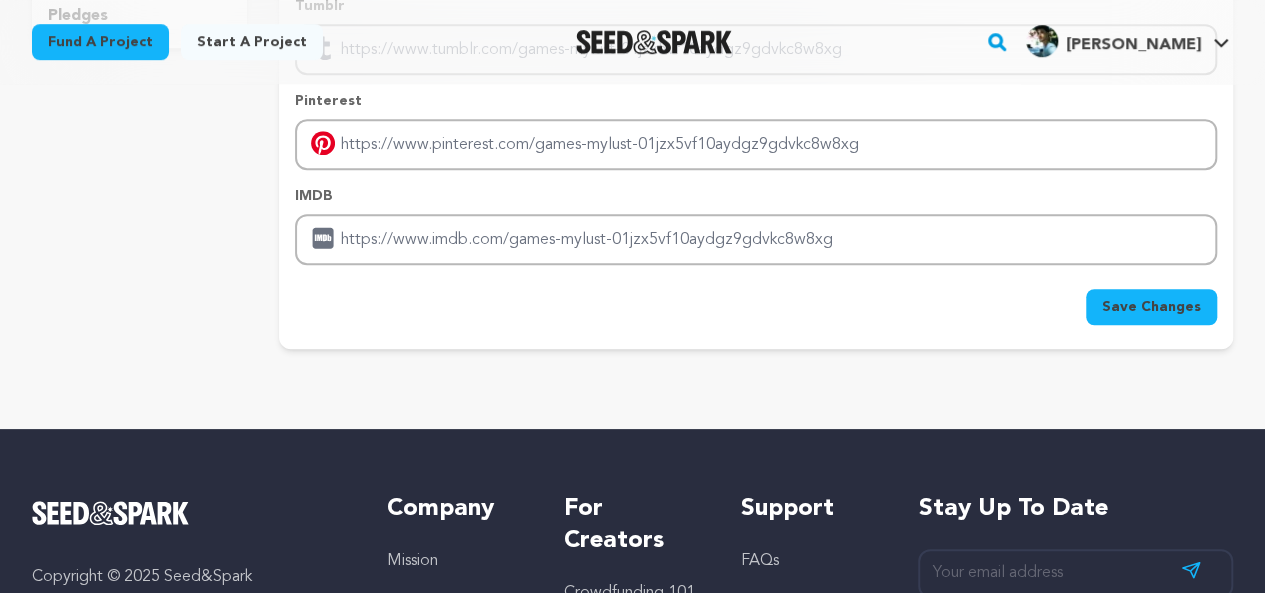 scroll, scrollTop: 400, scrollLeft: 0, axis: vertical 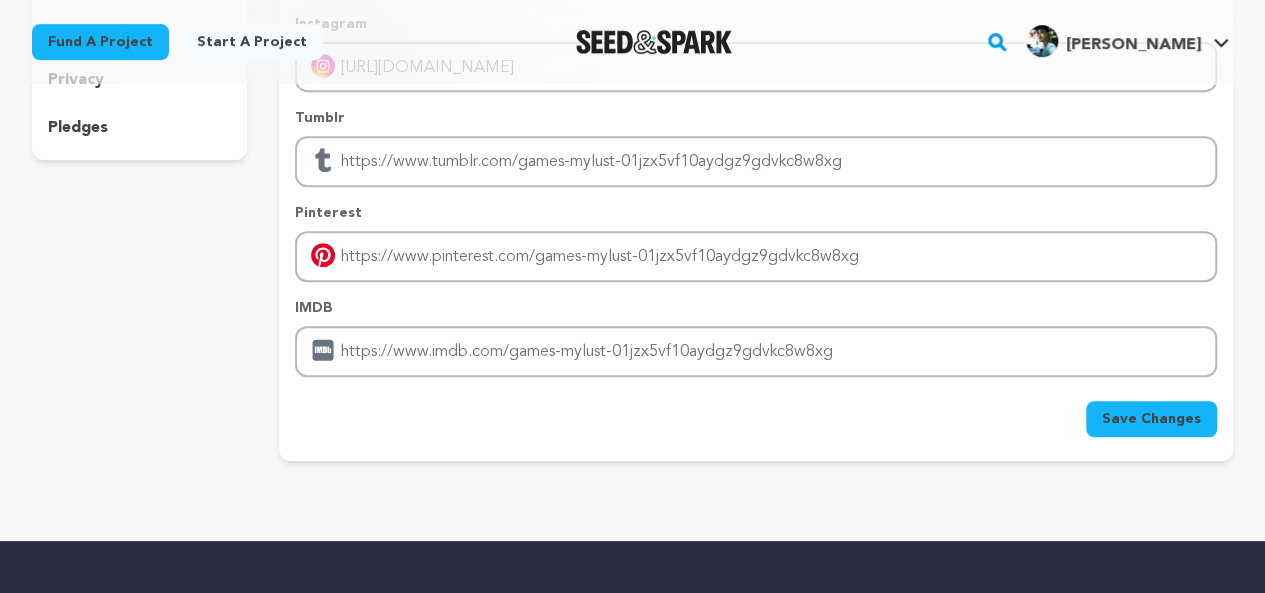 click on "Save Changes" at bounding box center [1151, 419] 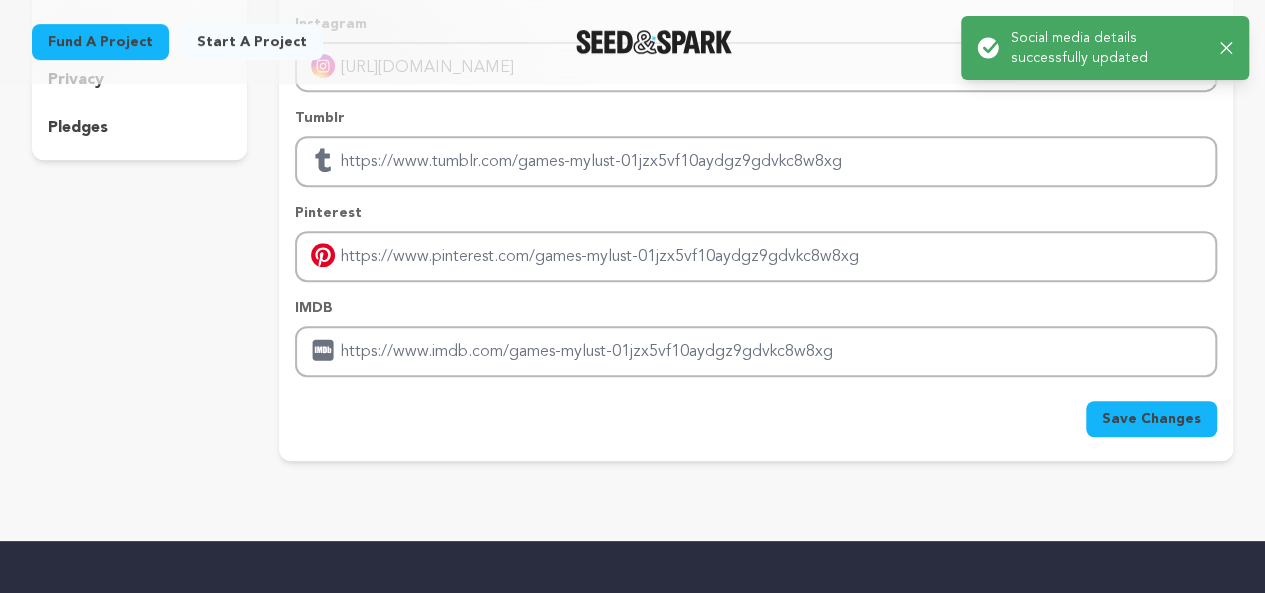 click on "Success:
Info:
Warning:
Error:
Social media details successfully updated
Close notification" at bounding box center [1105, 48] 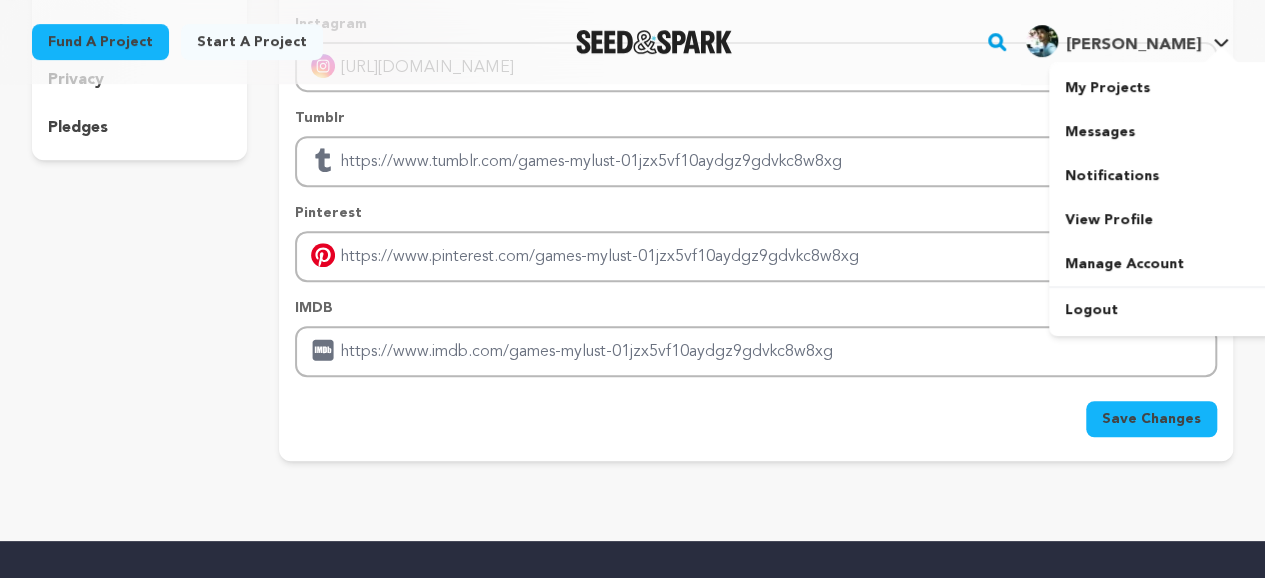 click on "[PERSON_NAME]" at bounding box center (1133, 45) 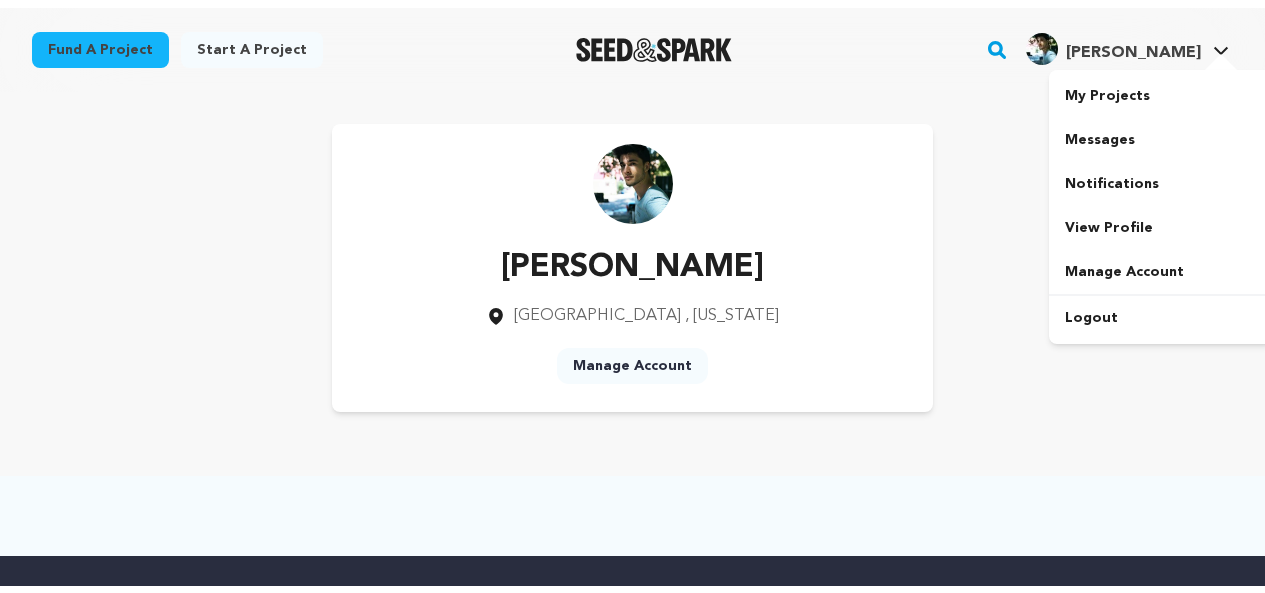 scroll, scrollTop: 0, scrollLeft: 0, axis: both 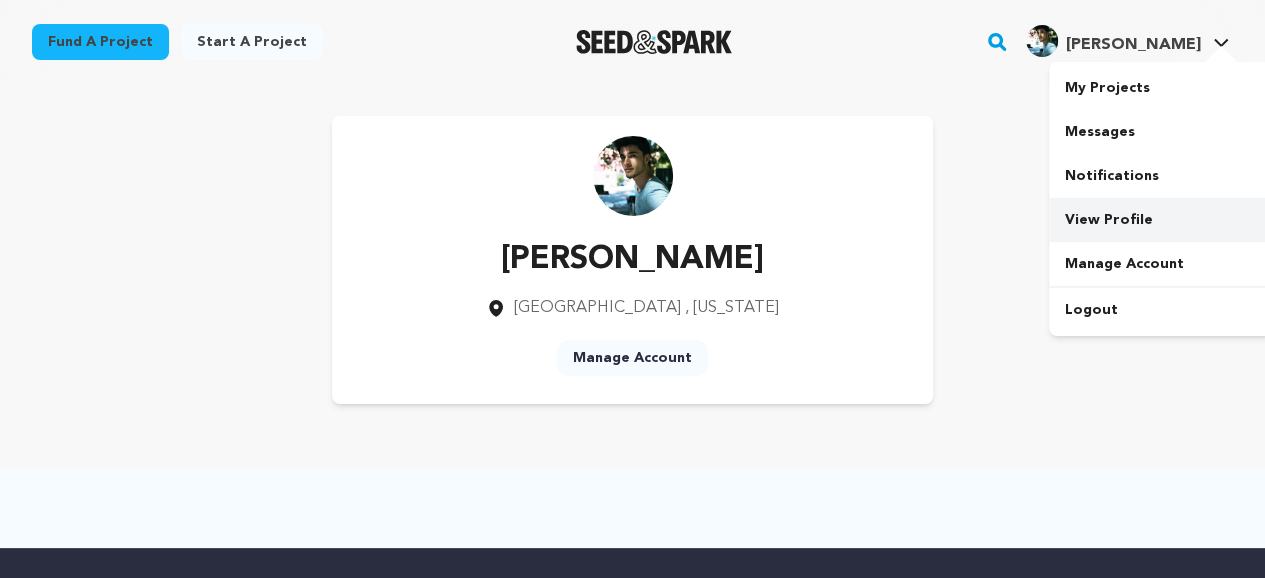 click on "View Profile" at bounding box center [1161, 220] 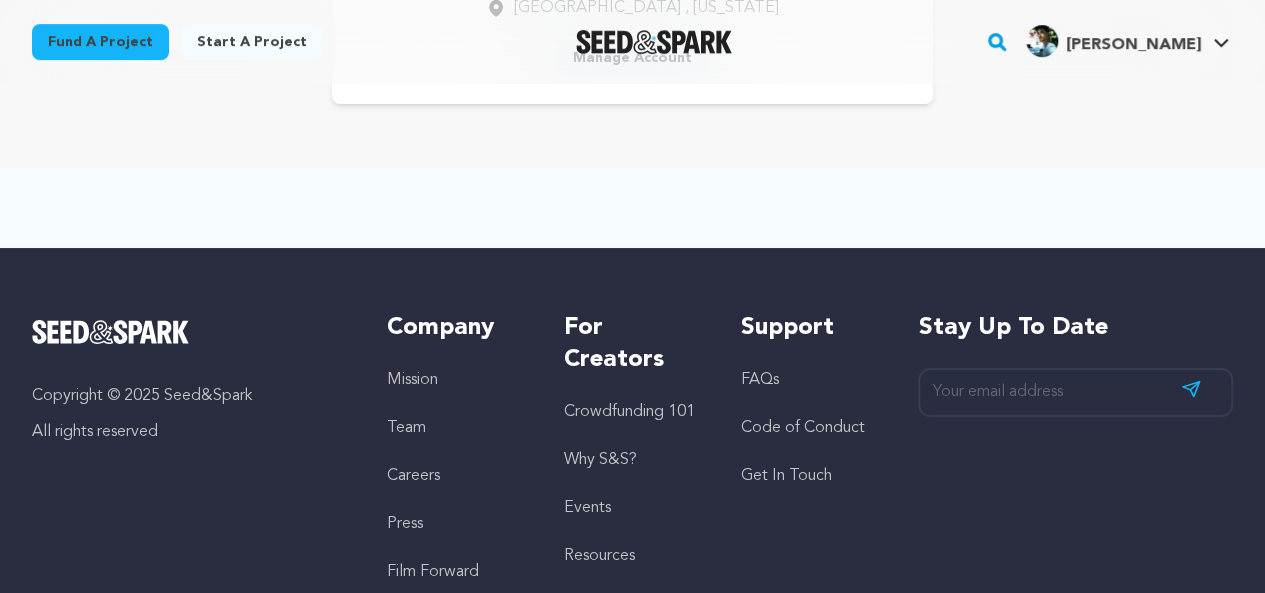 scroll, scrollTop: 0, scrollLeft: 0, axis: both 